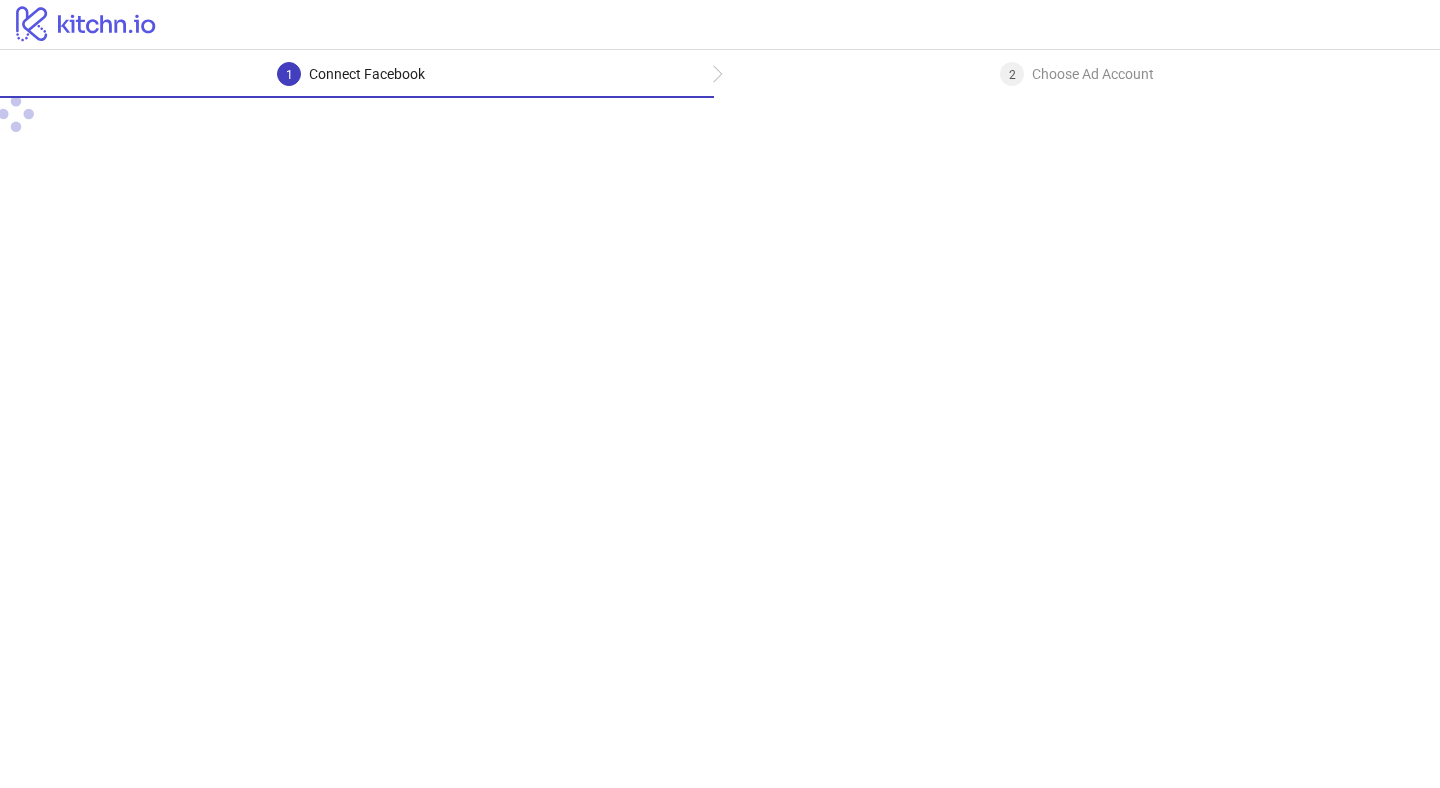 scroll, scrollTop: 0, scrollLeft: 0, axis: both 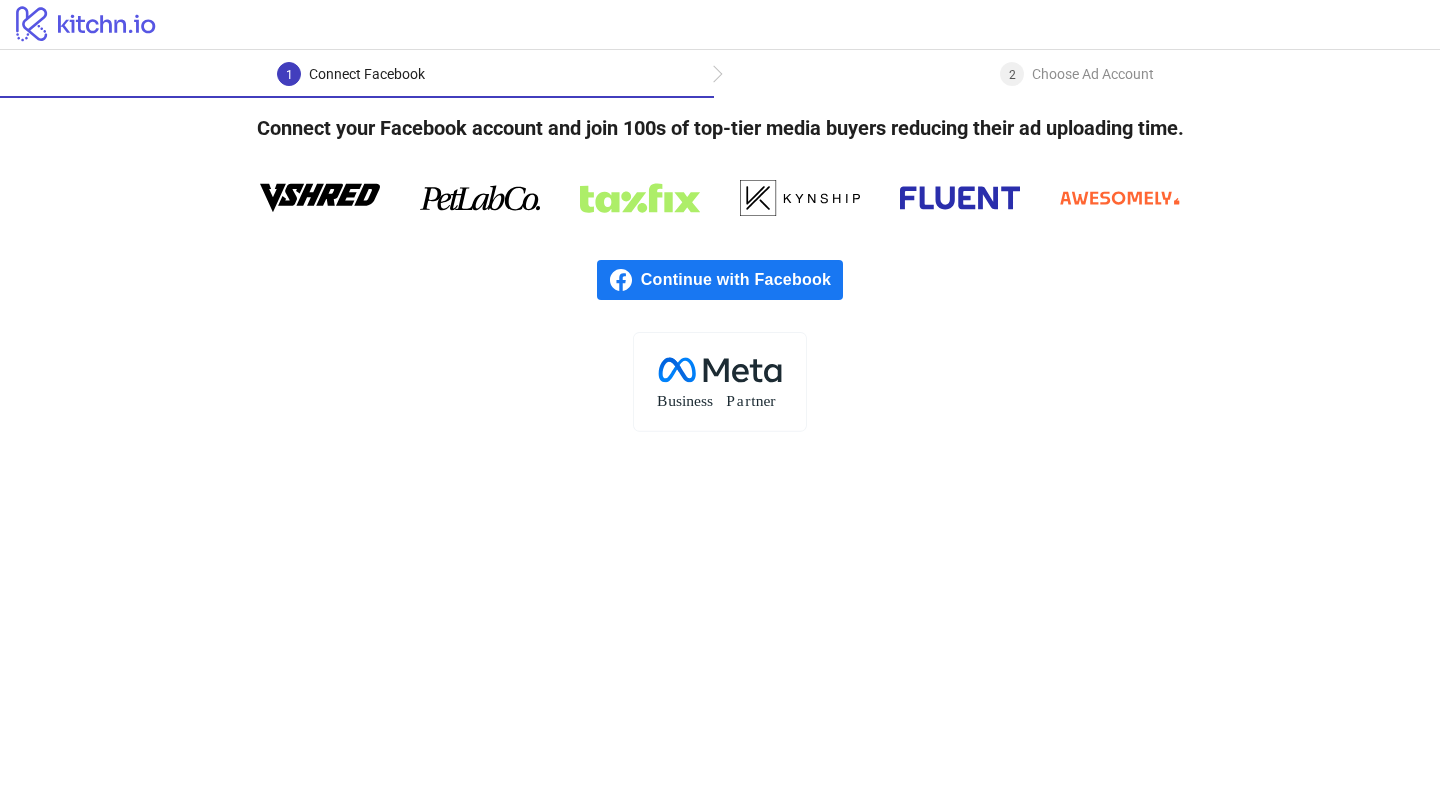 click on "Continue with Facebook" at bounding box center (742, 280) 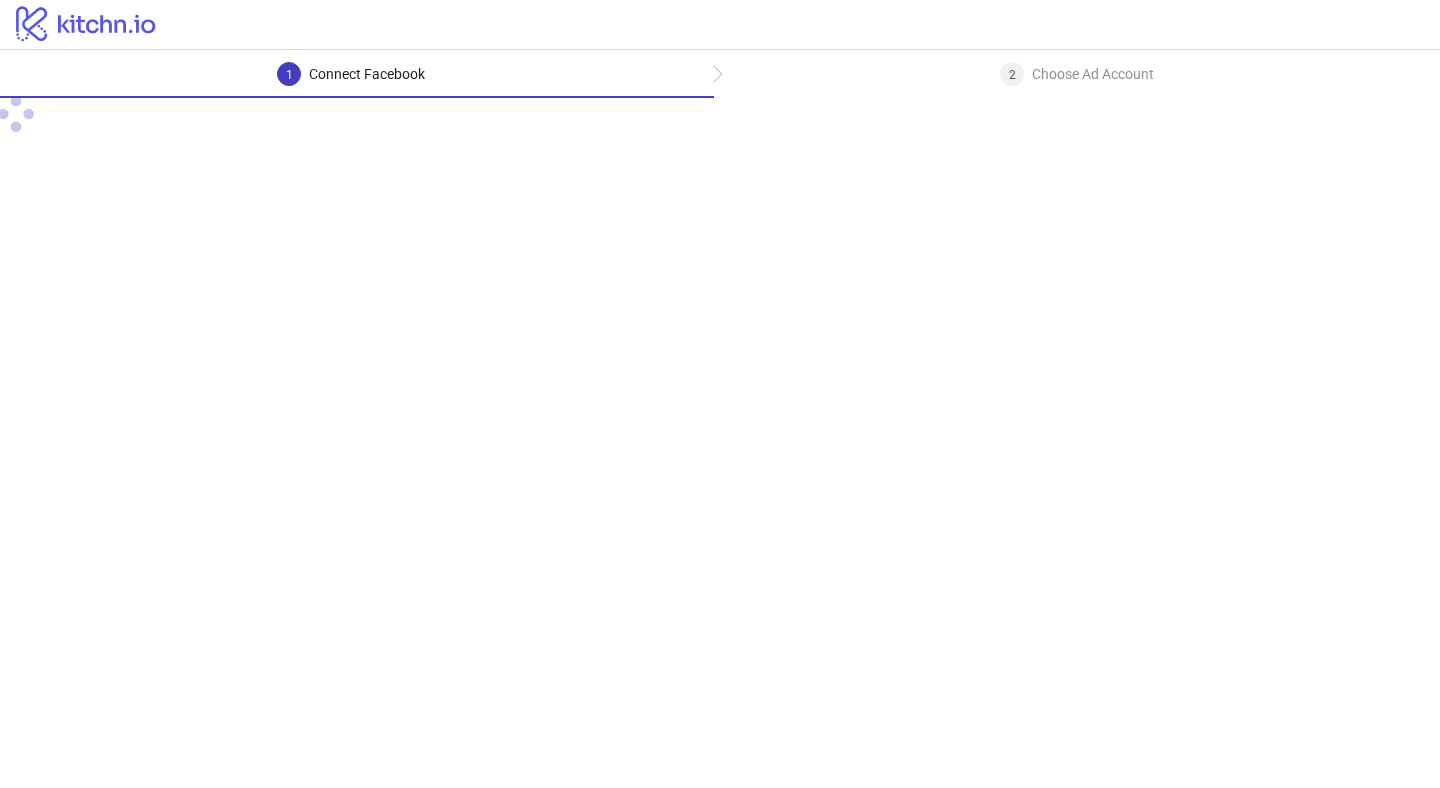 scroll, scrollTop: 0, scrollLeft: 0, axis: both 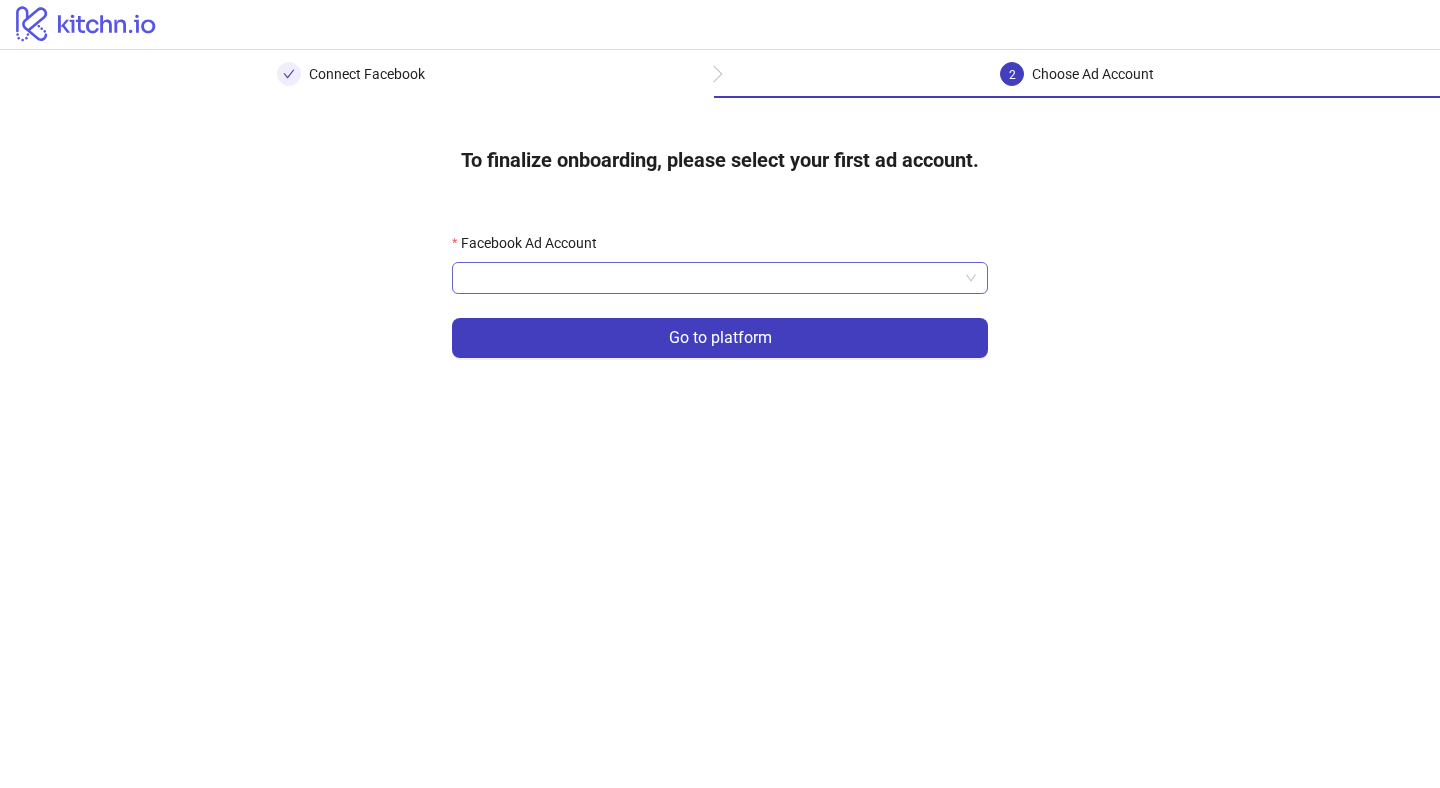 click on "Facebook Ad Account" at bounding box center [711, 278] 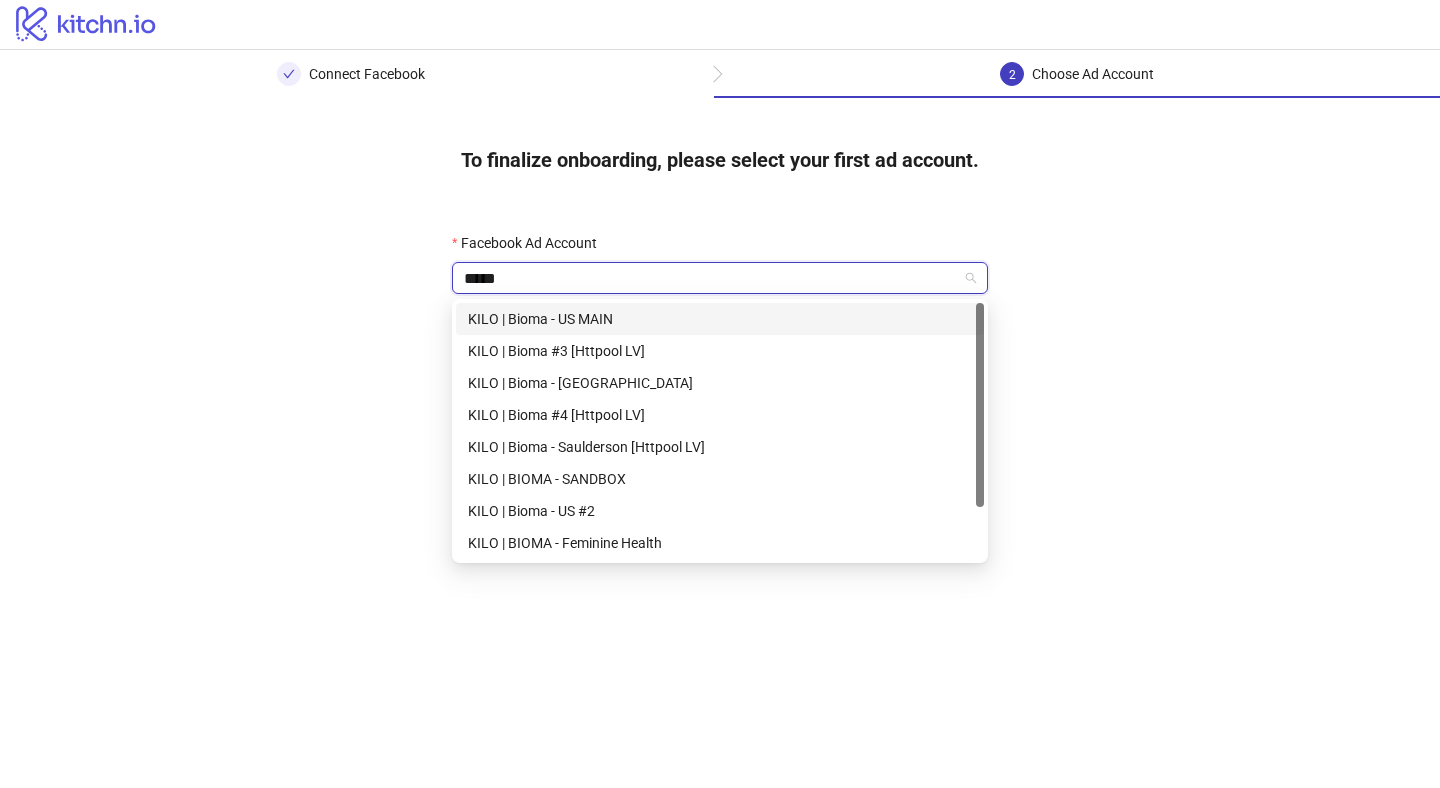type on "*****" 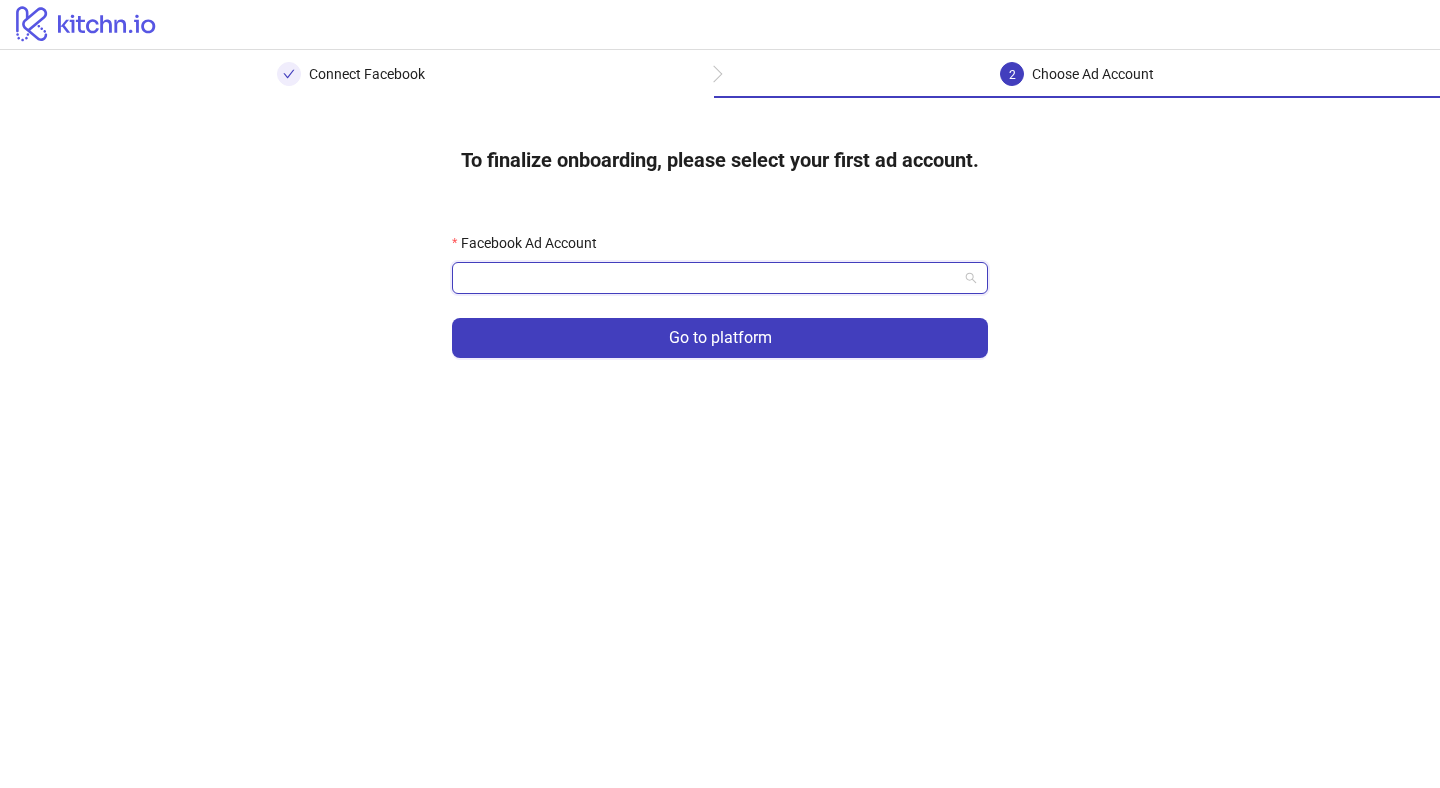 click on "Facebook Ad Account" at bounding box center (711, 278) 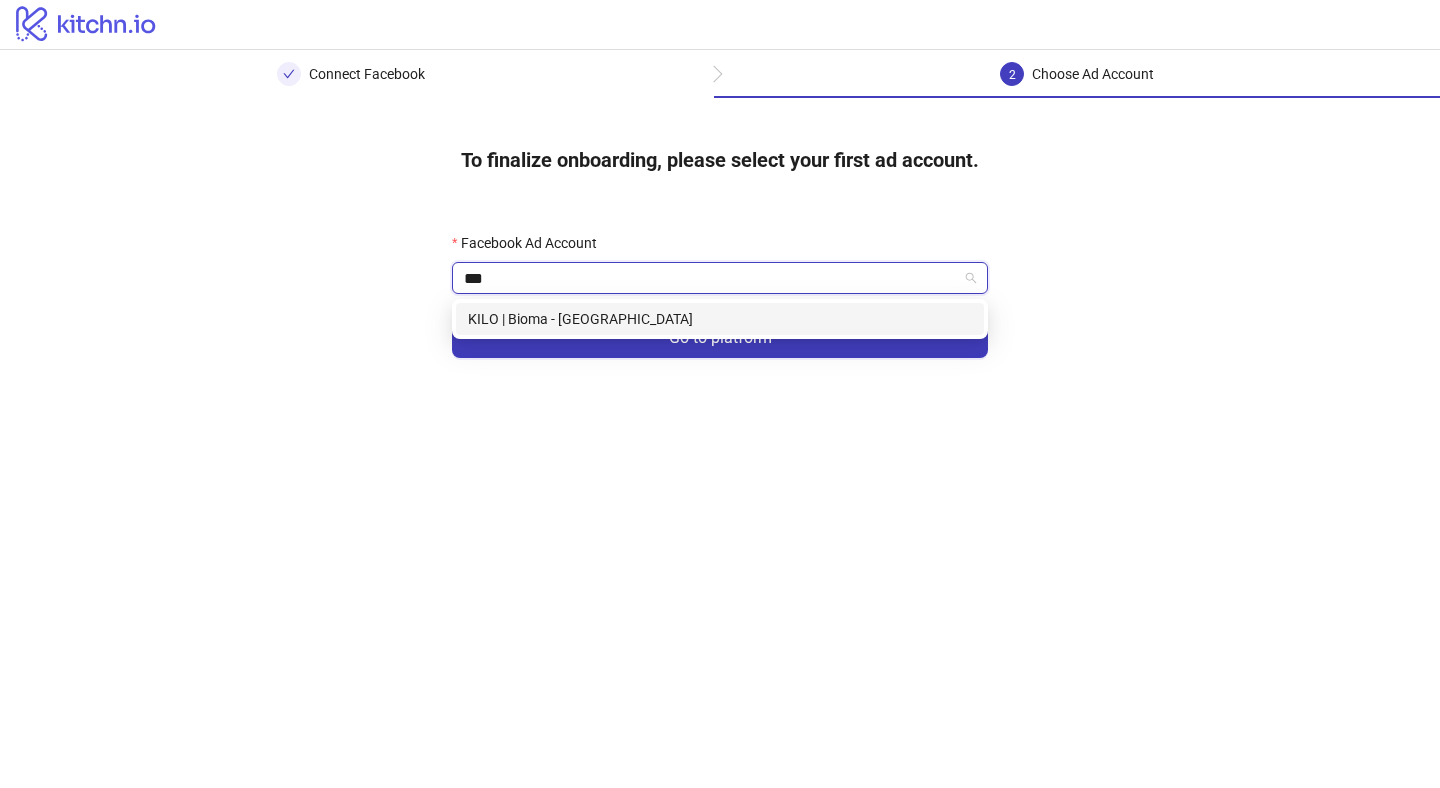 type on "****" 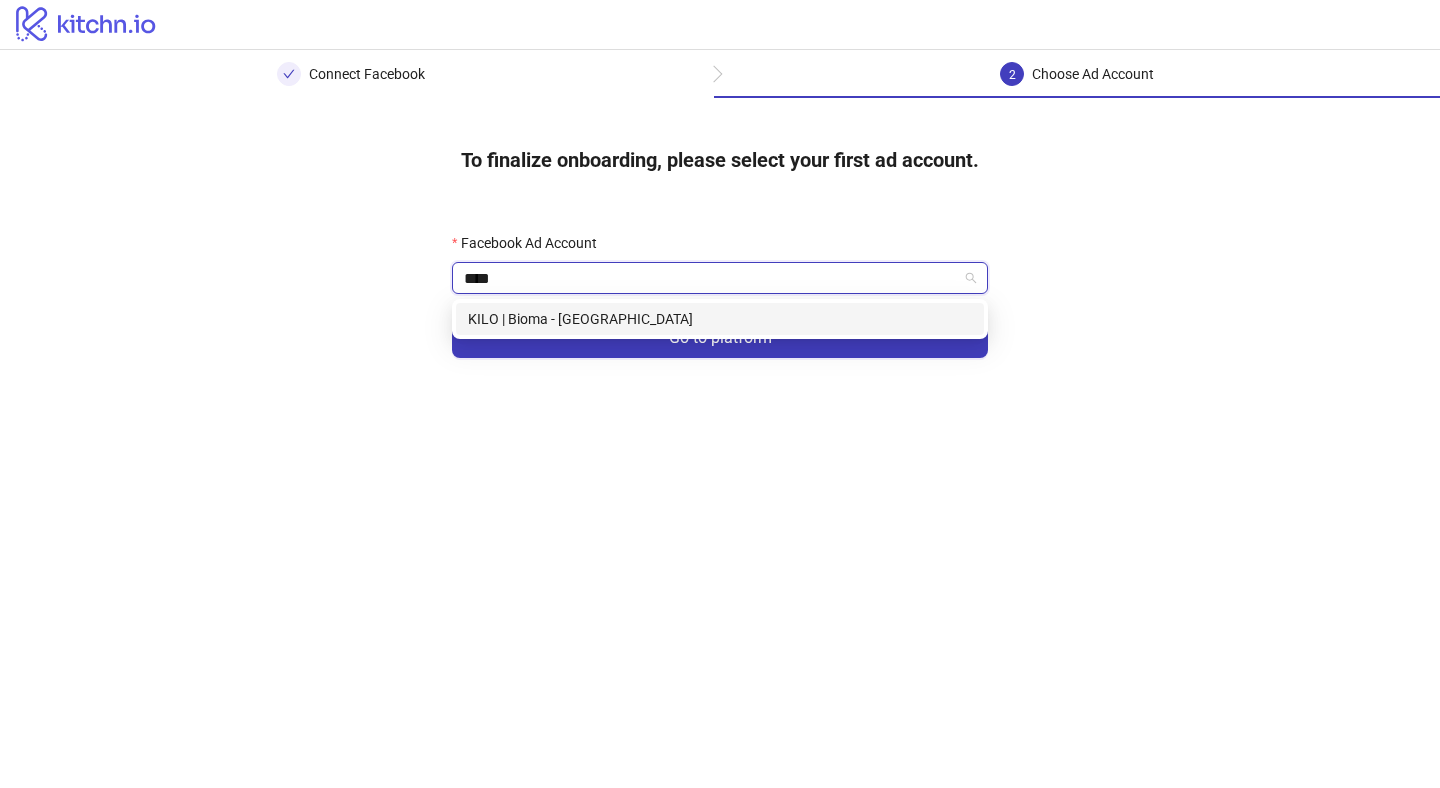 click on "KILO | Bioma - [GEOGRAPHIC_DATA]" at bounding box center [720, 319] 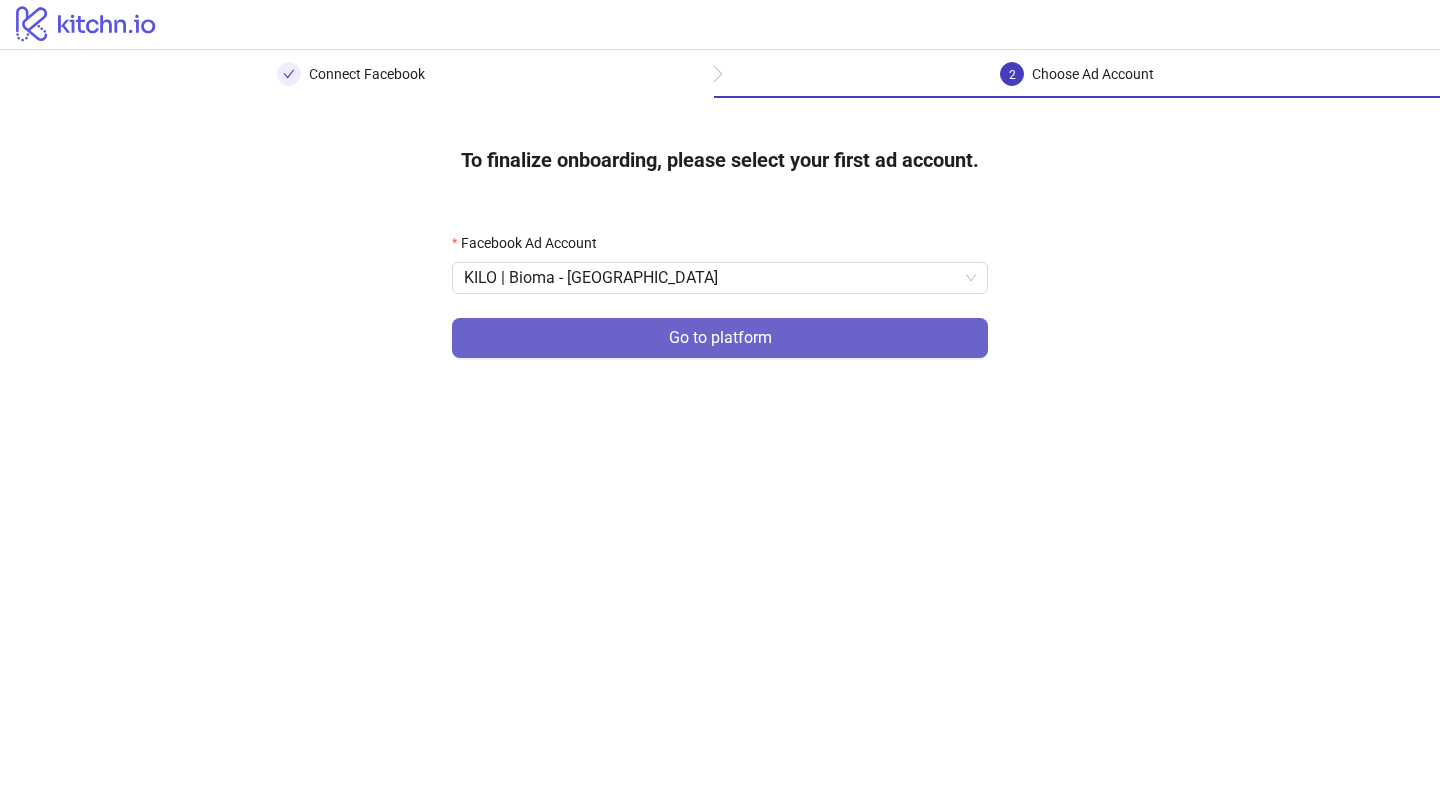 click on "Go to platform" at bounding box center (720, 338) 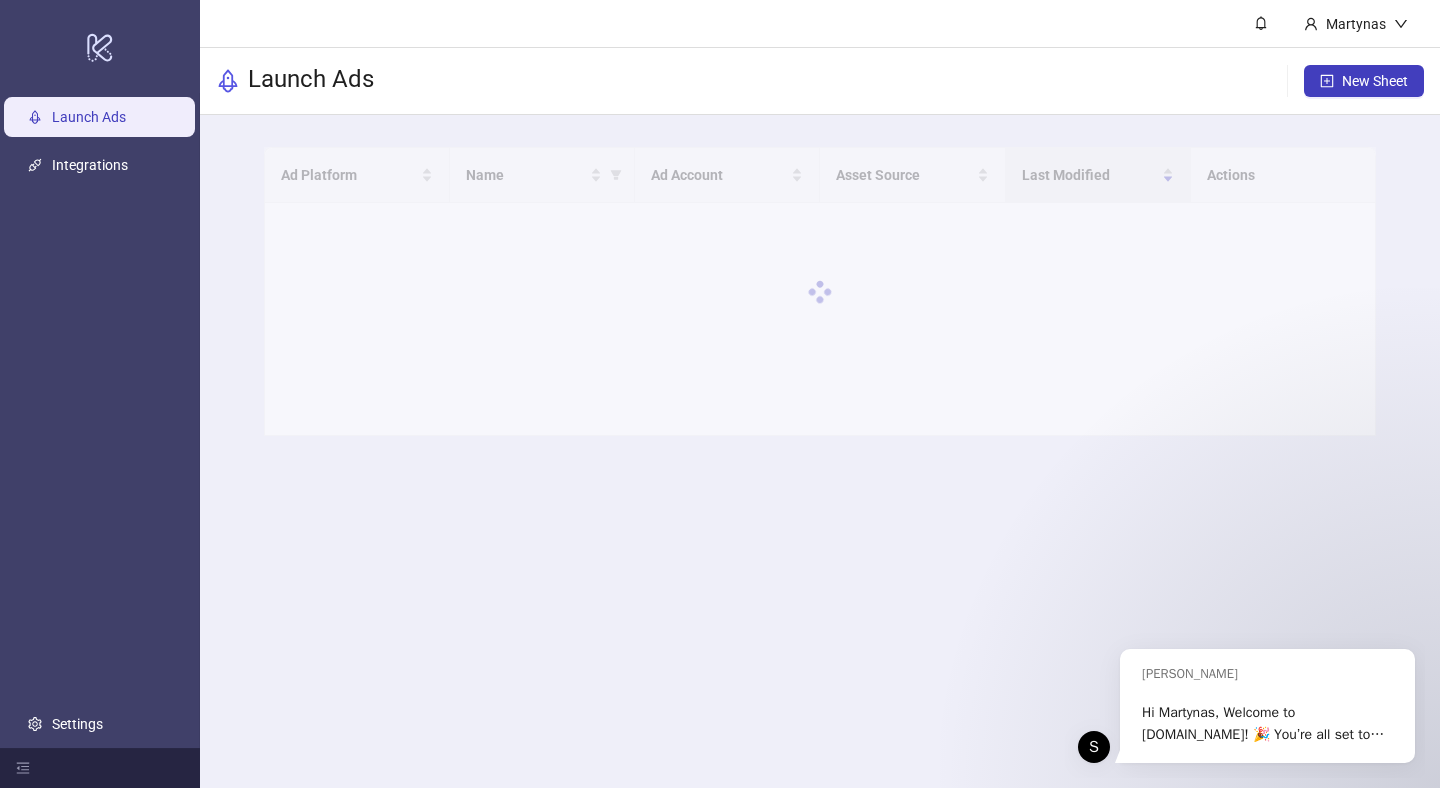 scroll, scrollTop: 0, scrollLeft: 0, axis: both 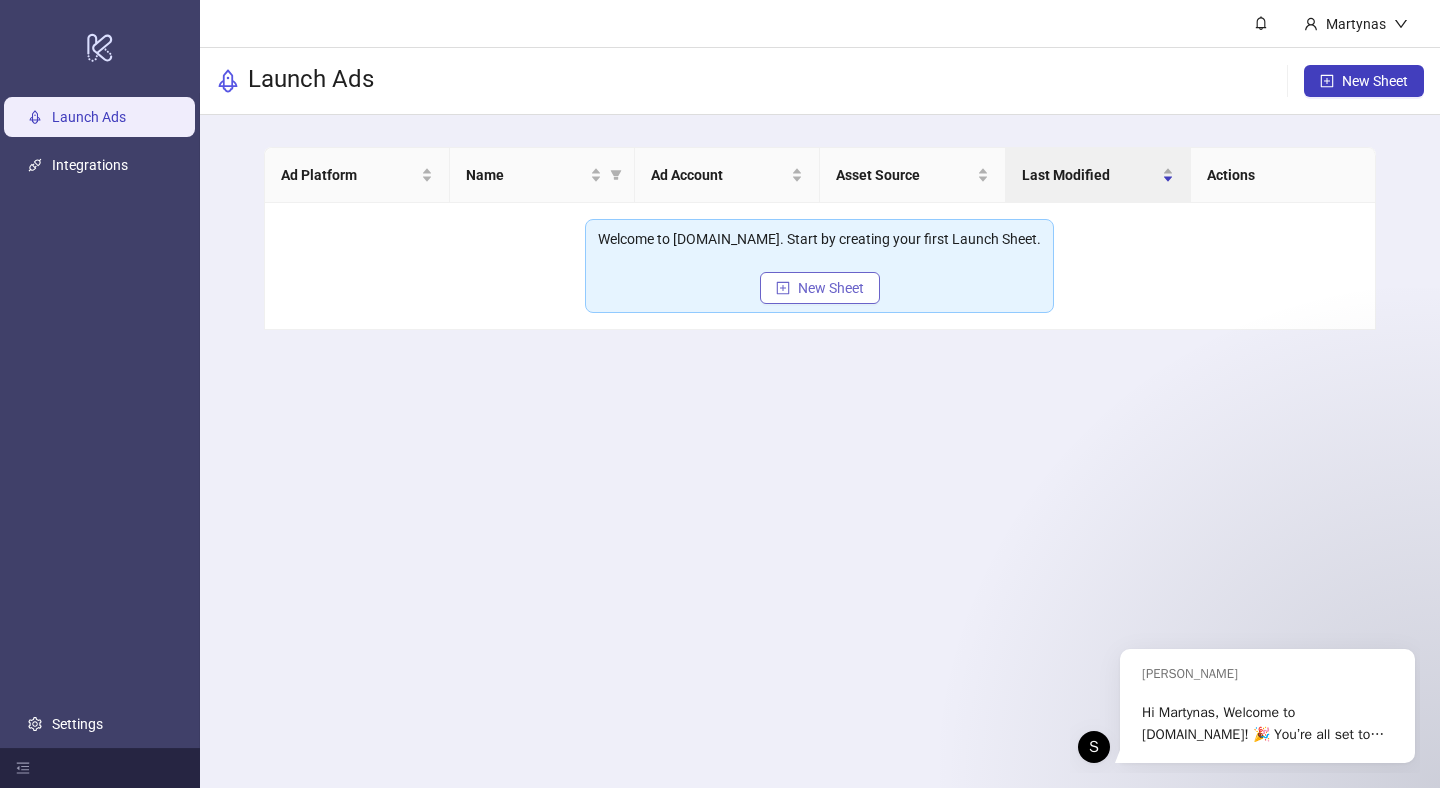 click on "New Sheet" at bounding box center [831, 288] 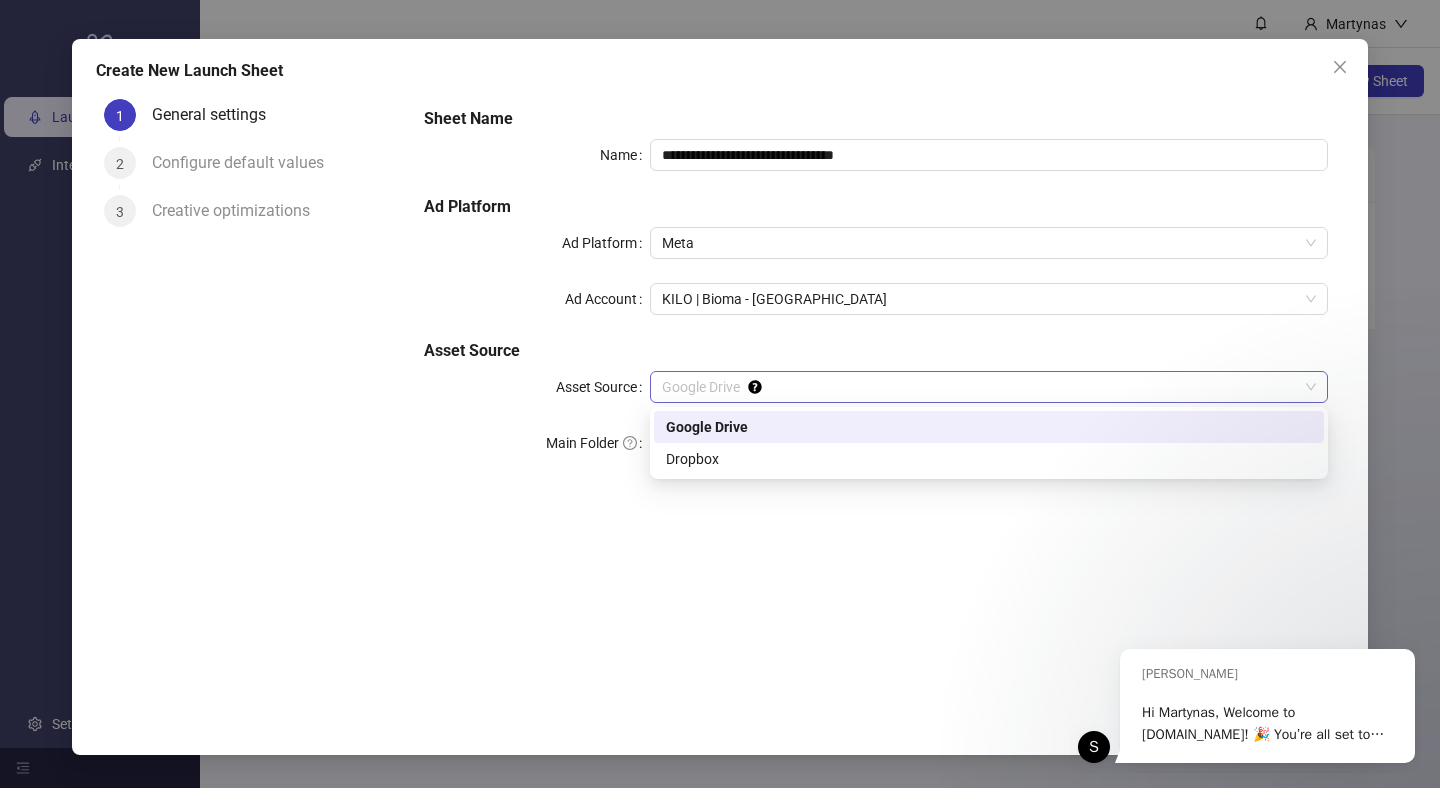 click on "Google Drive" at bounding box center (989, 387) 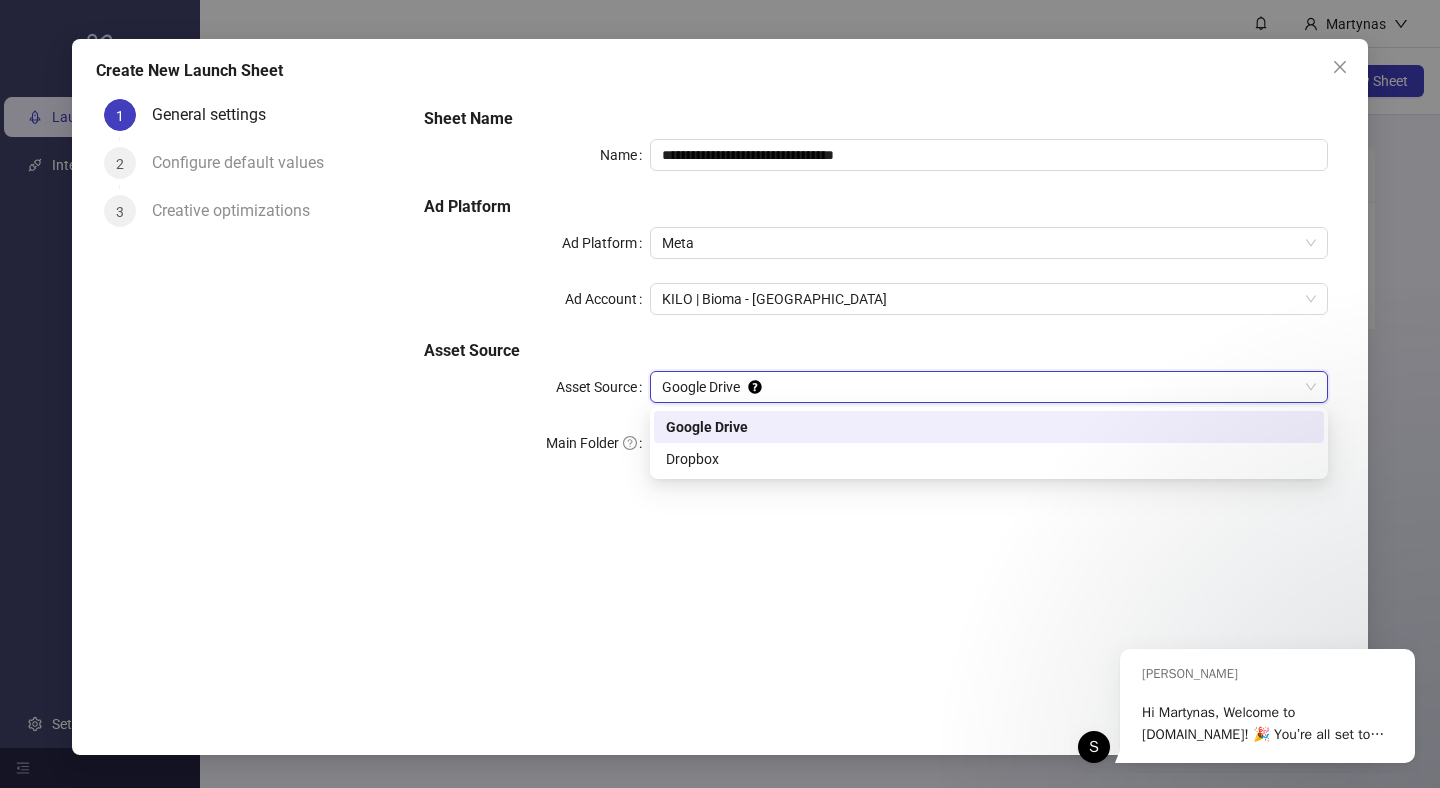 click on "Asset Source" at bounding box center (876, 351) 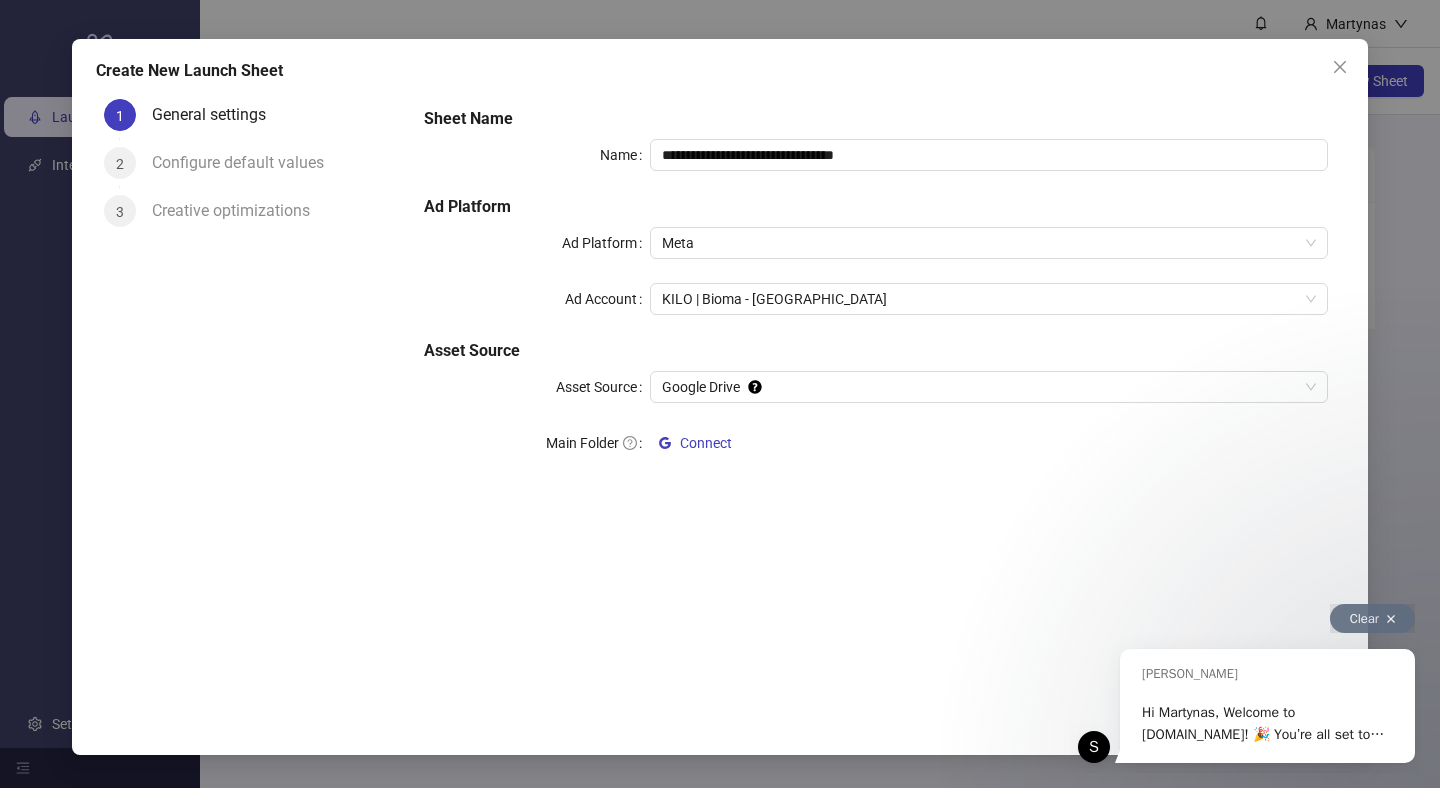click on "Clear" at bounding box center (1372, 618) 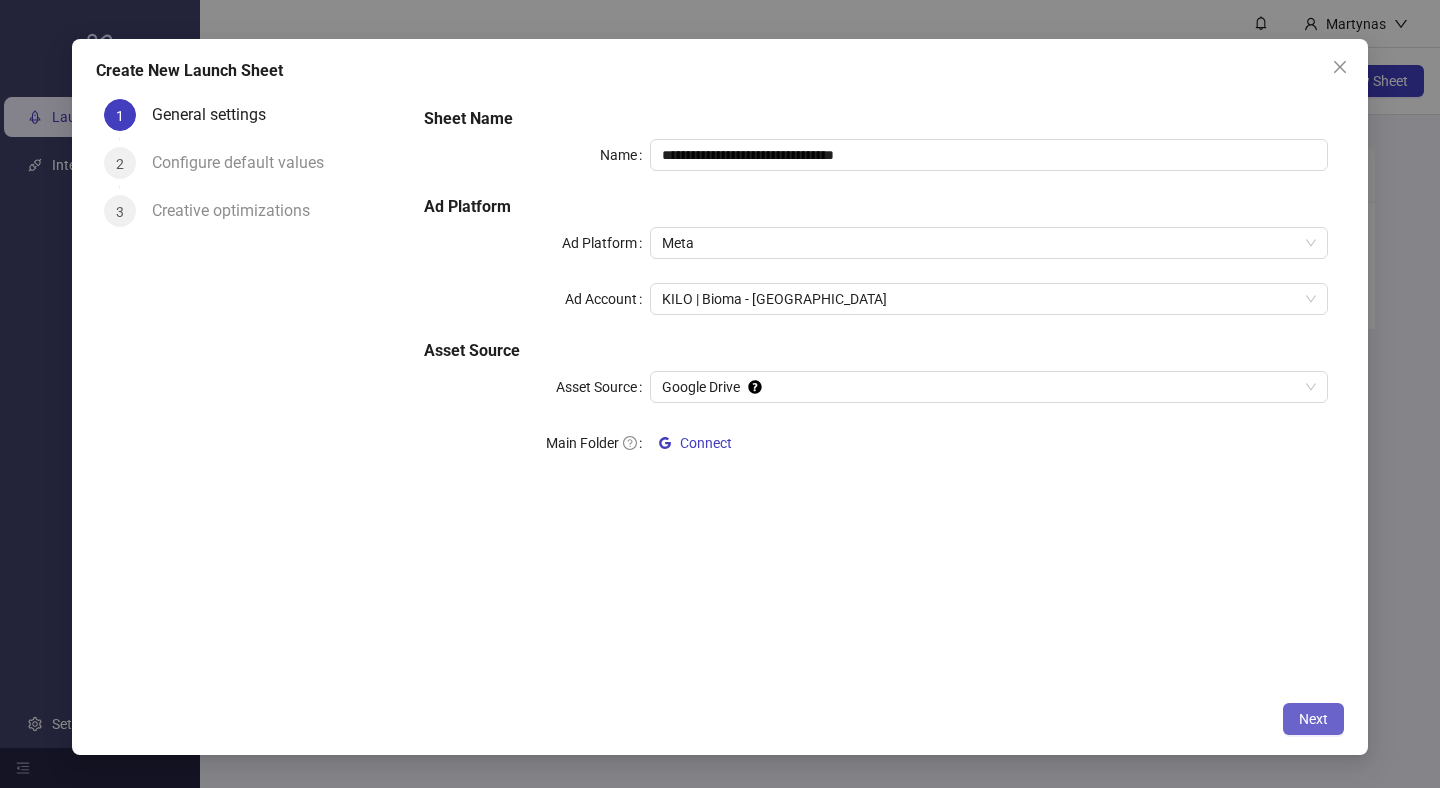 click on "Next" at bounding box center (1313, 719) 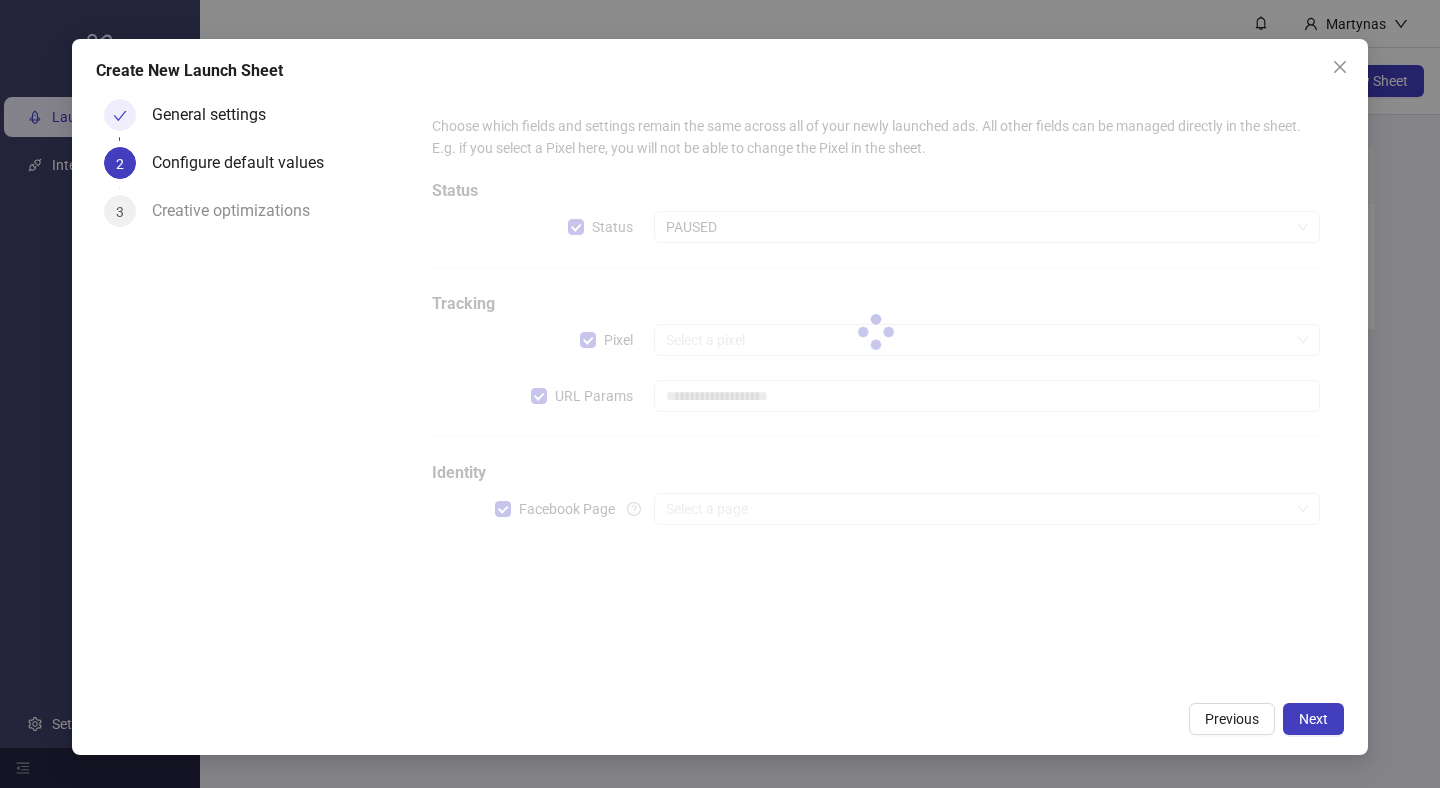 type on "**********" 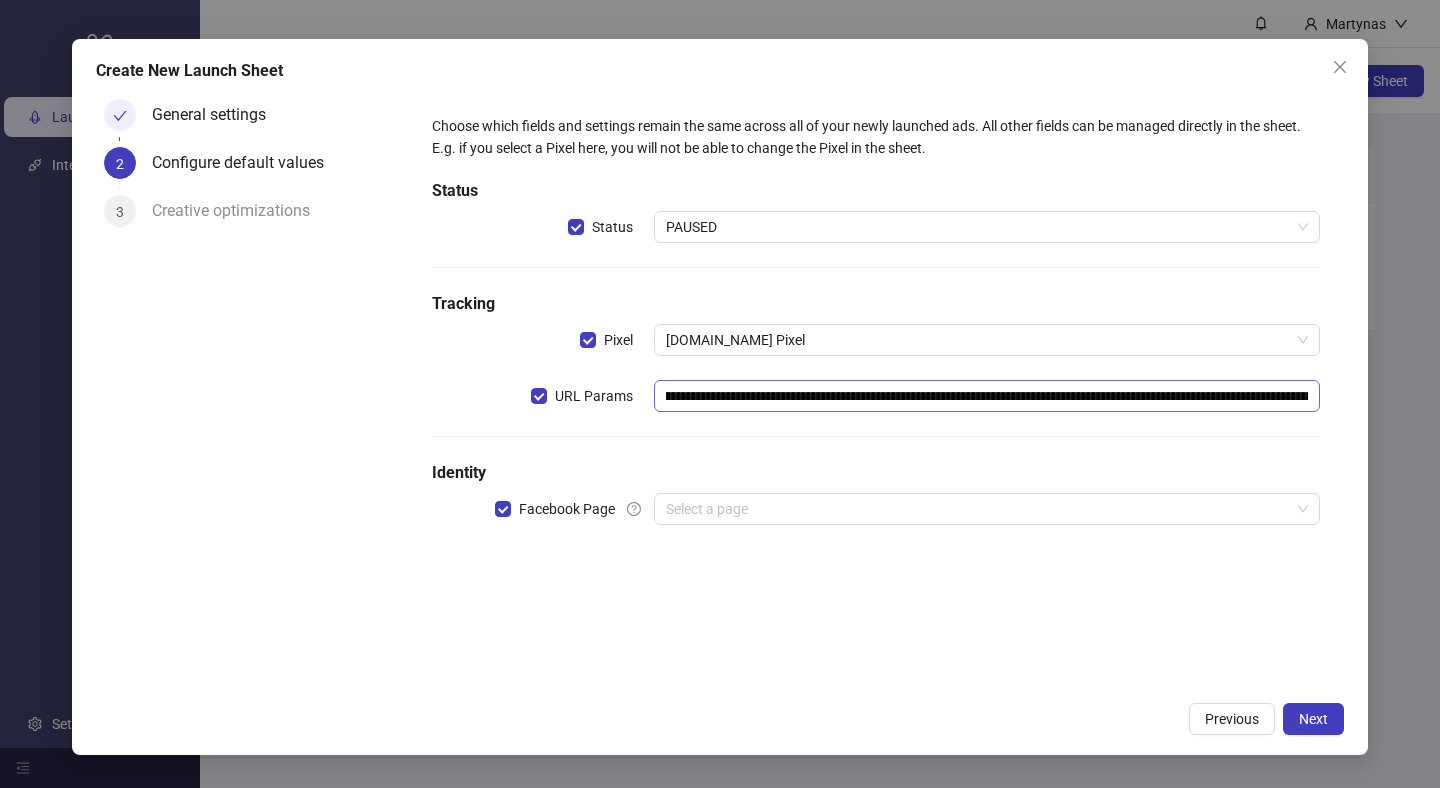 scroll, scrollTop: 0, scrollLeft: 0, axis: both 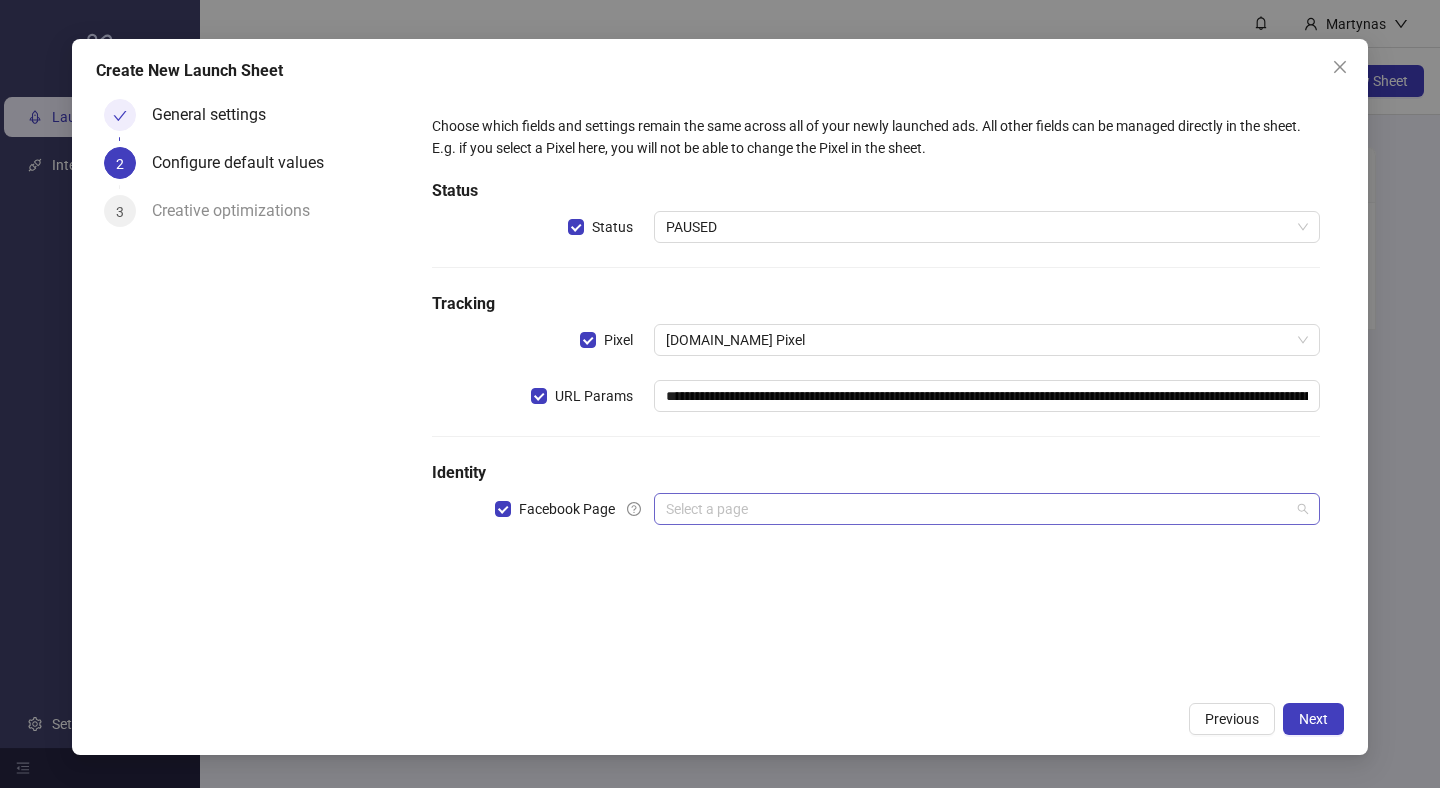 click at bounding box center (978, 509) 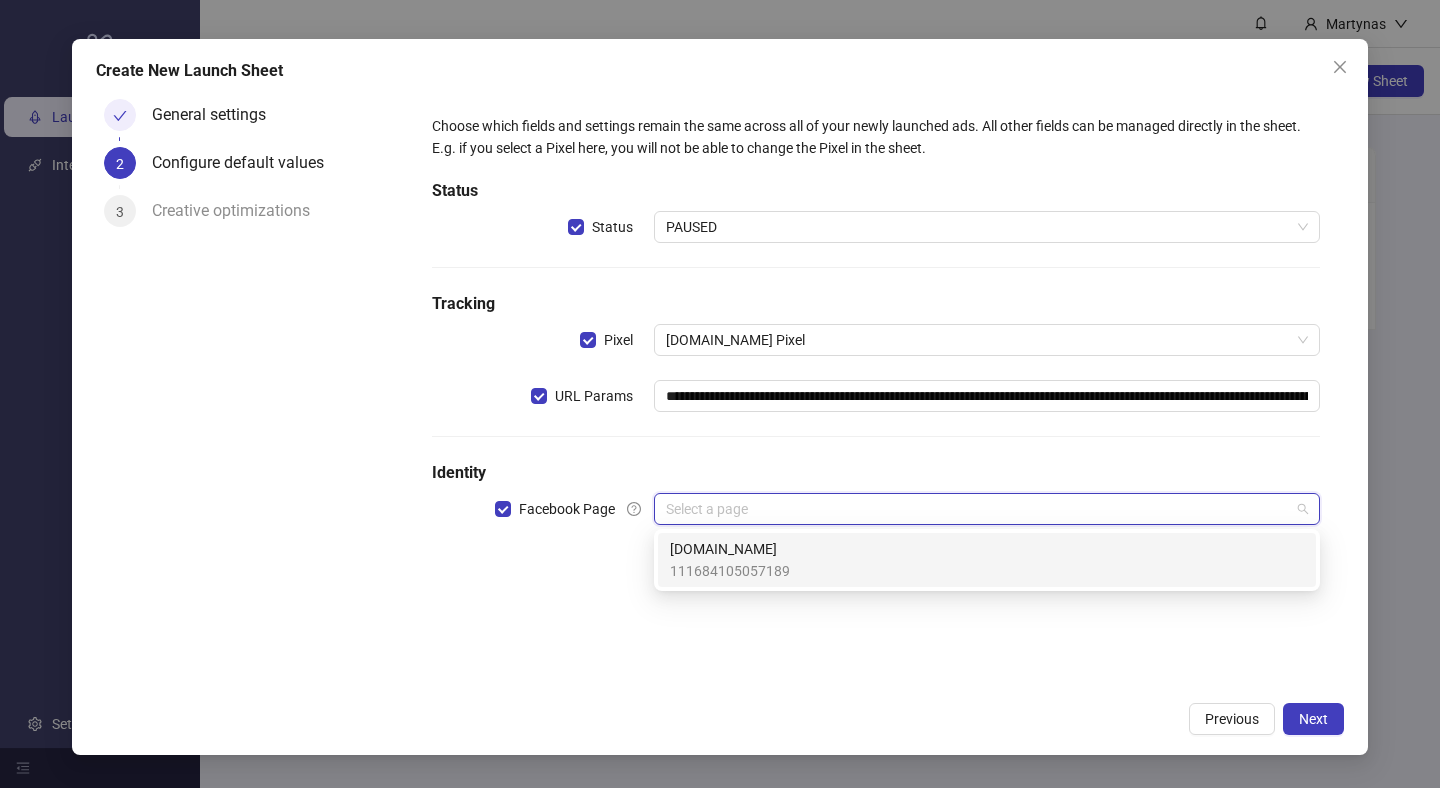 click on "Bioma.Health" at bounding box center (730, 549) 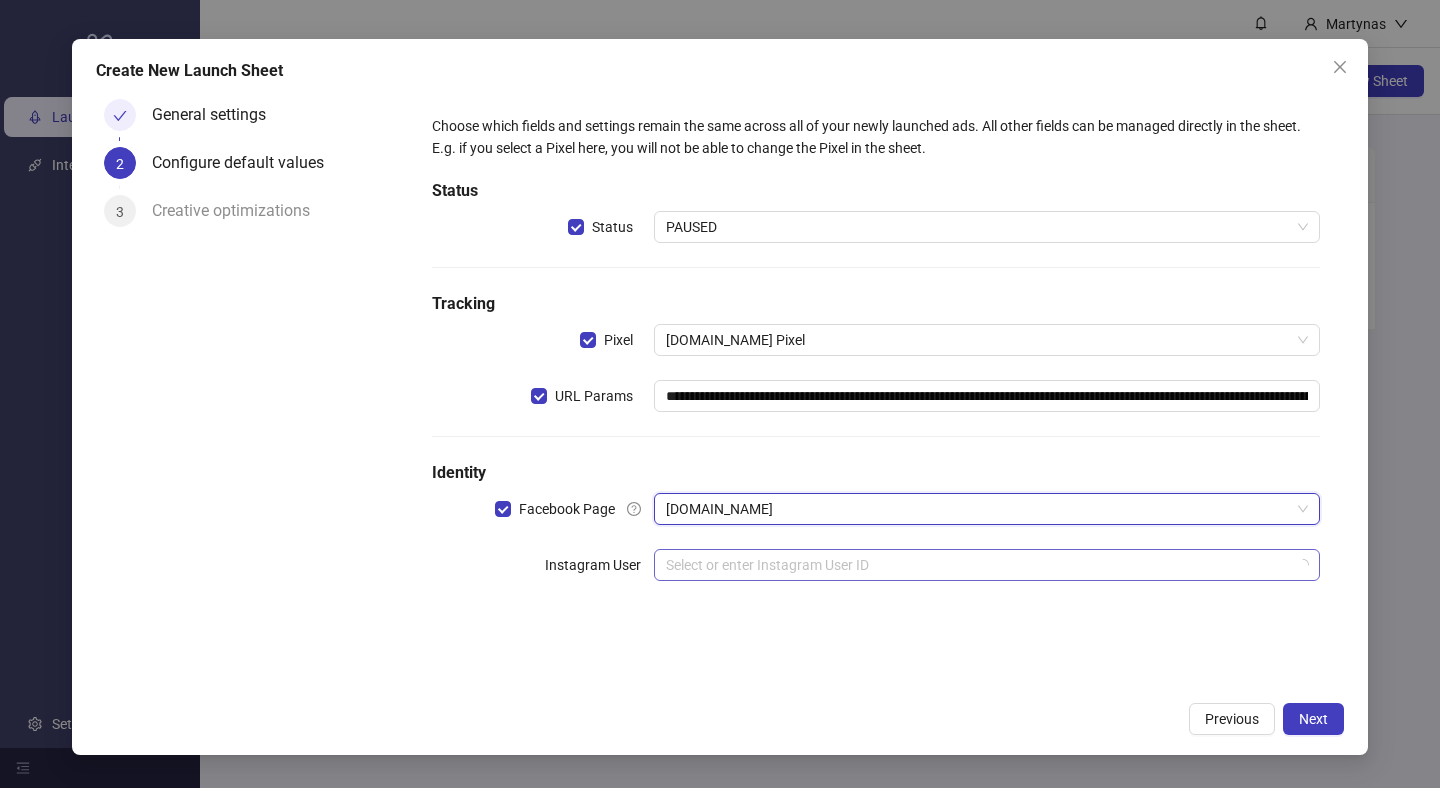 click at bounding box center [978, 565] 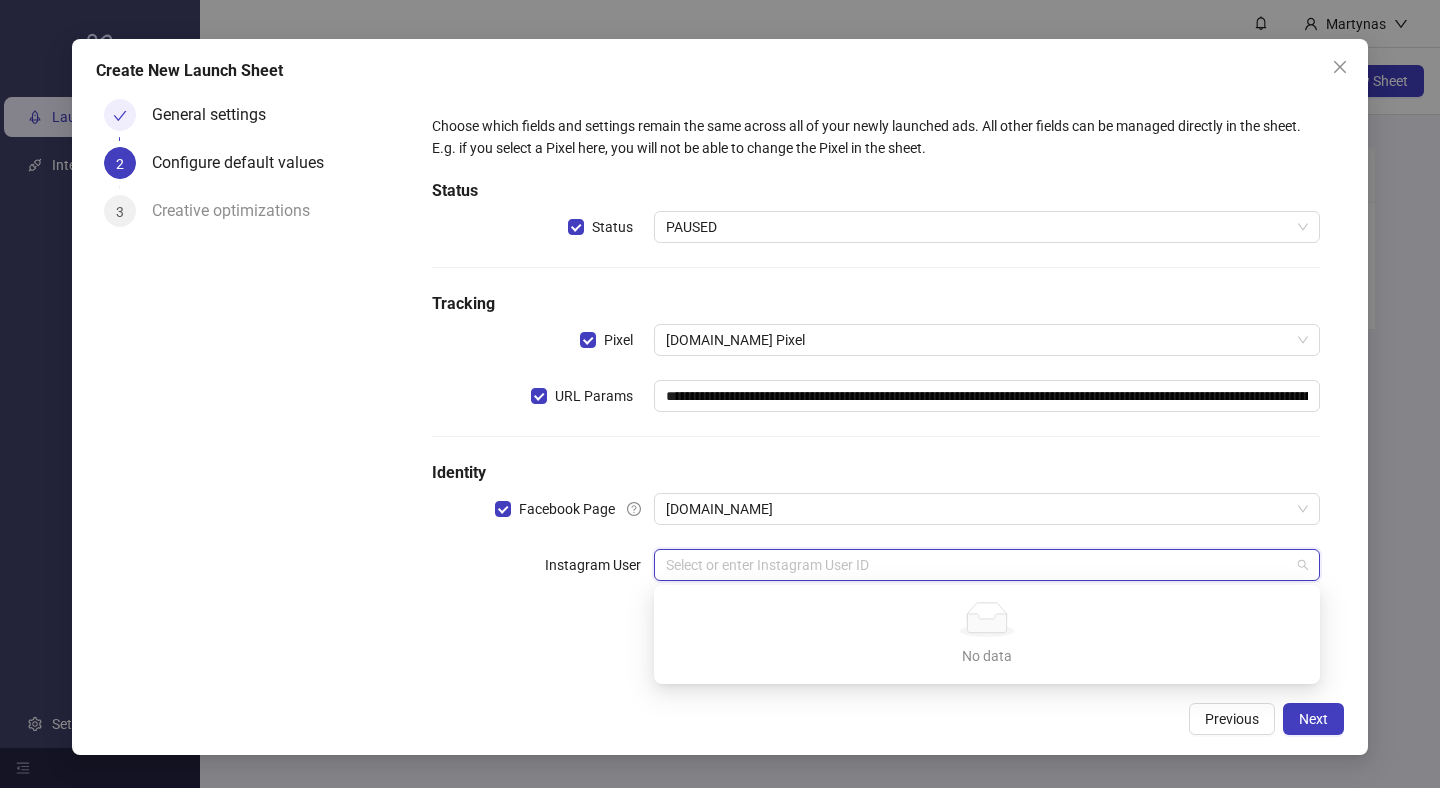 type on "*" 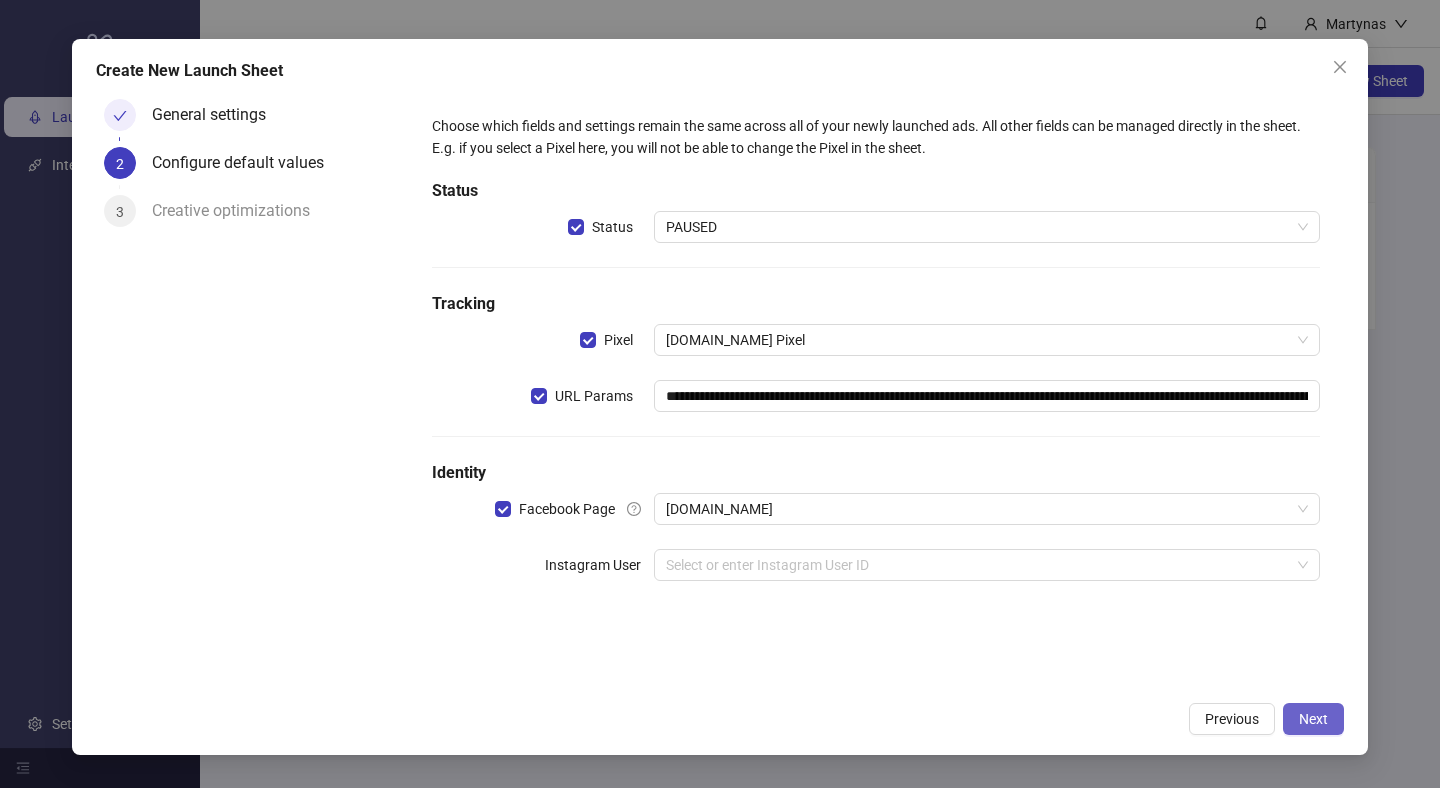 click on "Next" at bounding box center (1313, 719) 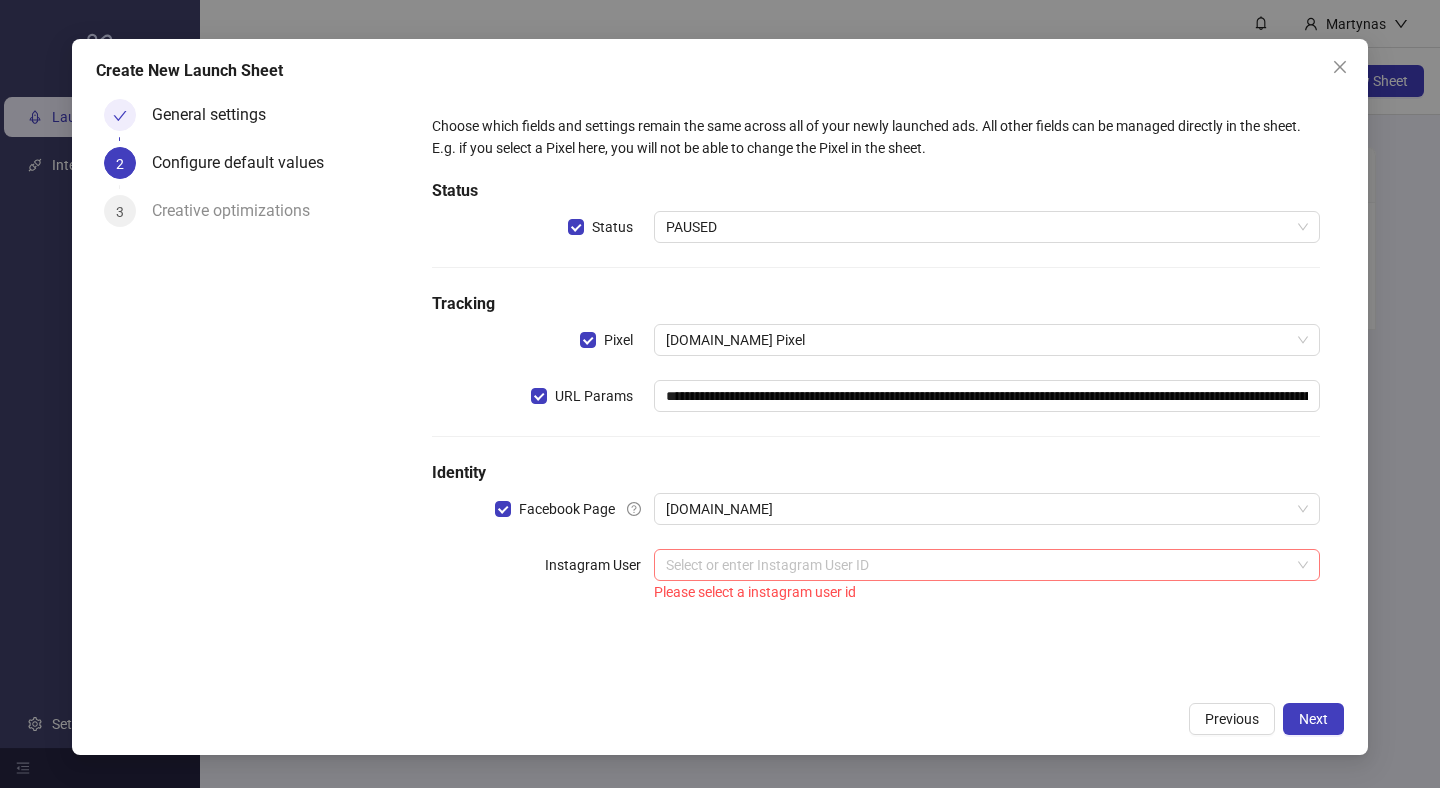click at bounding box center [978, 565] 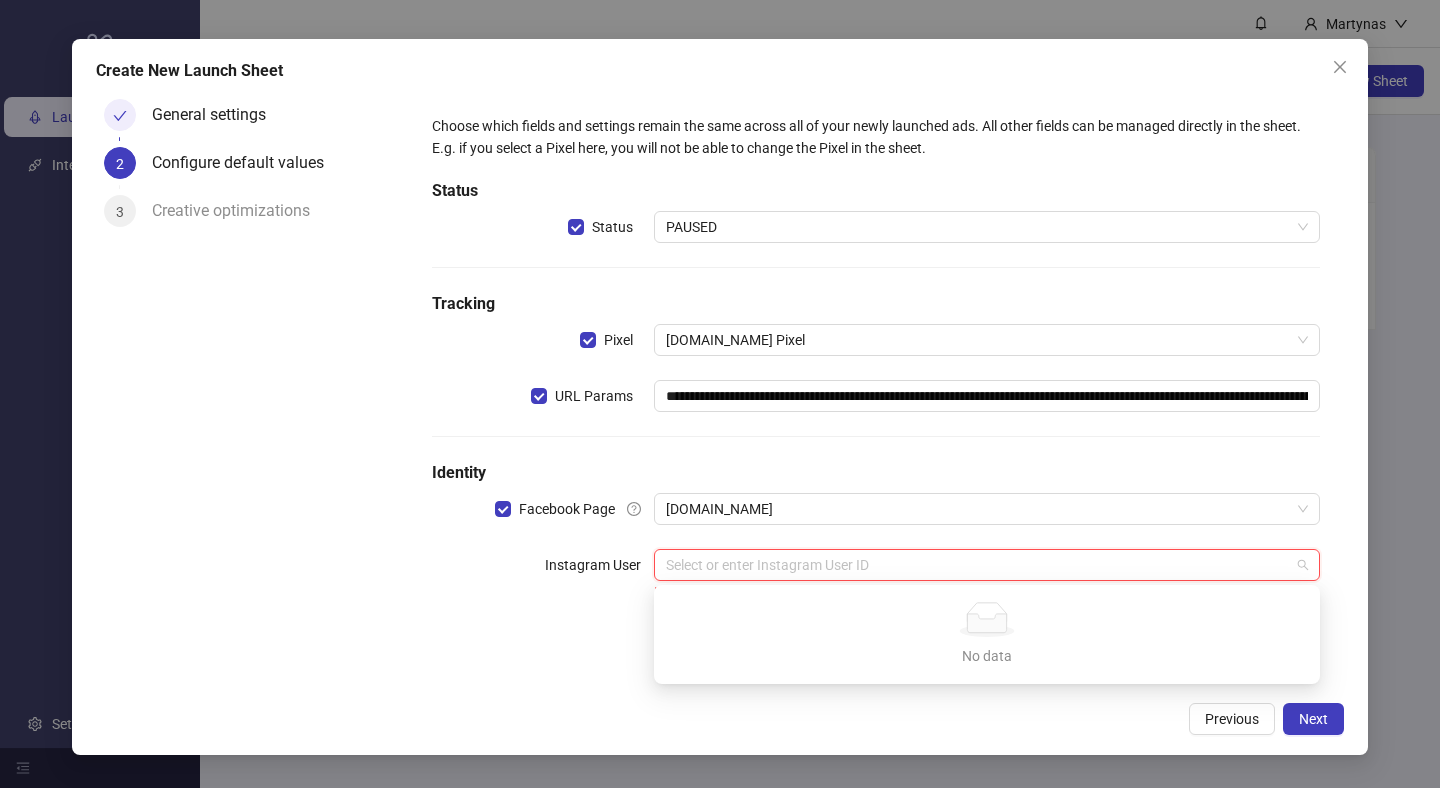 click on "No data" at bounding box center (987, 656) 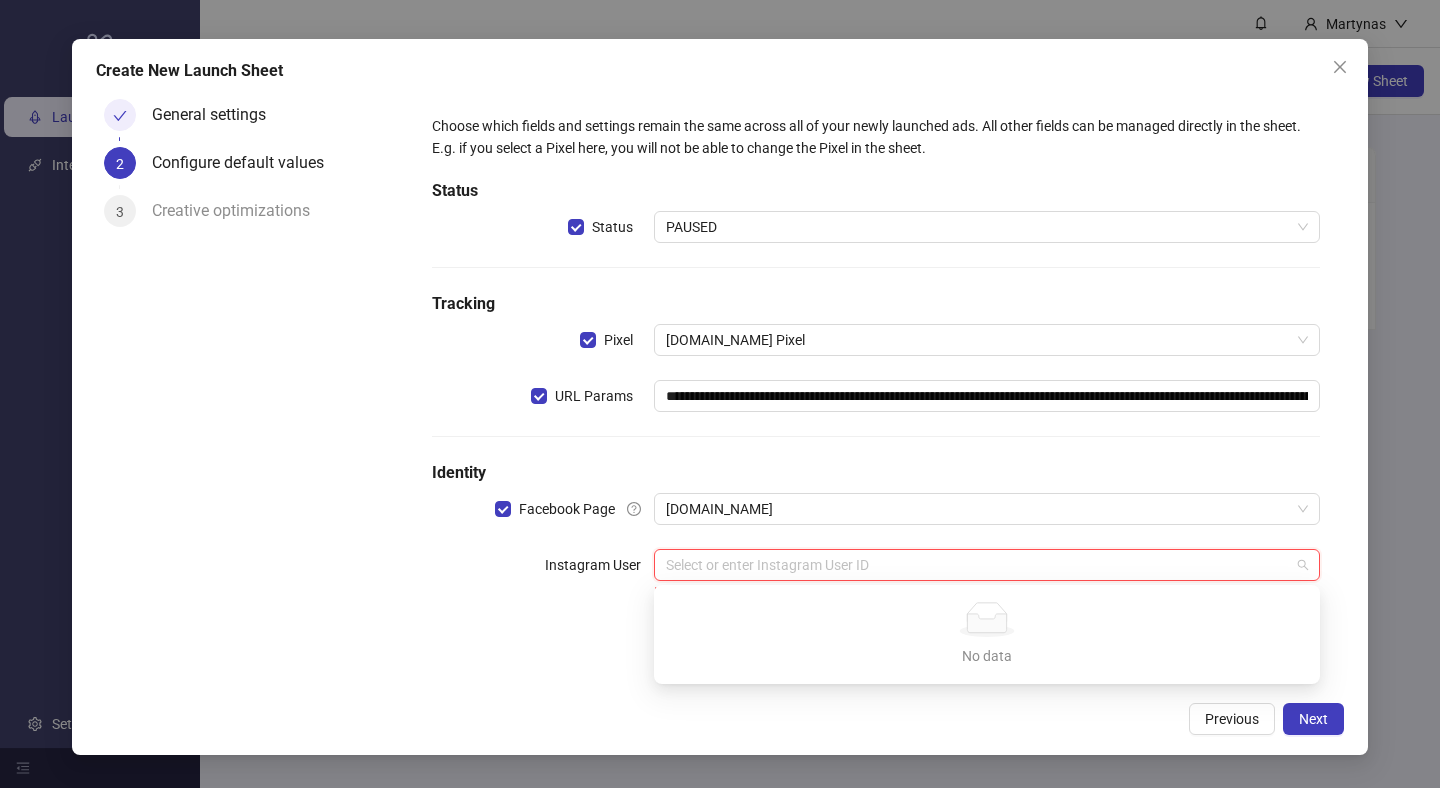 click at bounding box center [978, 565] 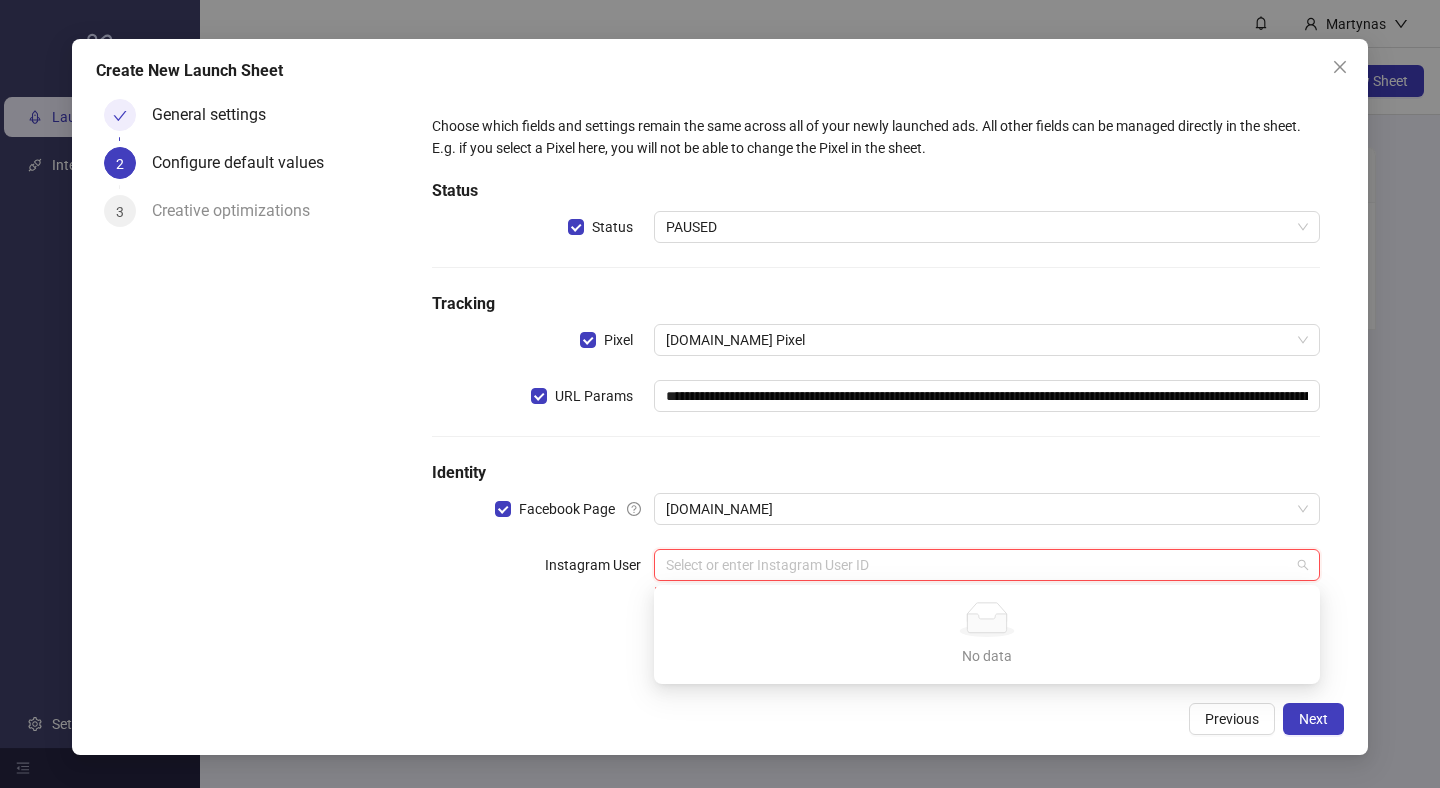 click at bounding box center (978, 565) 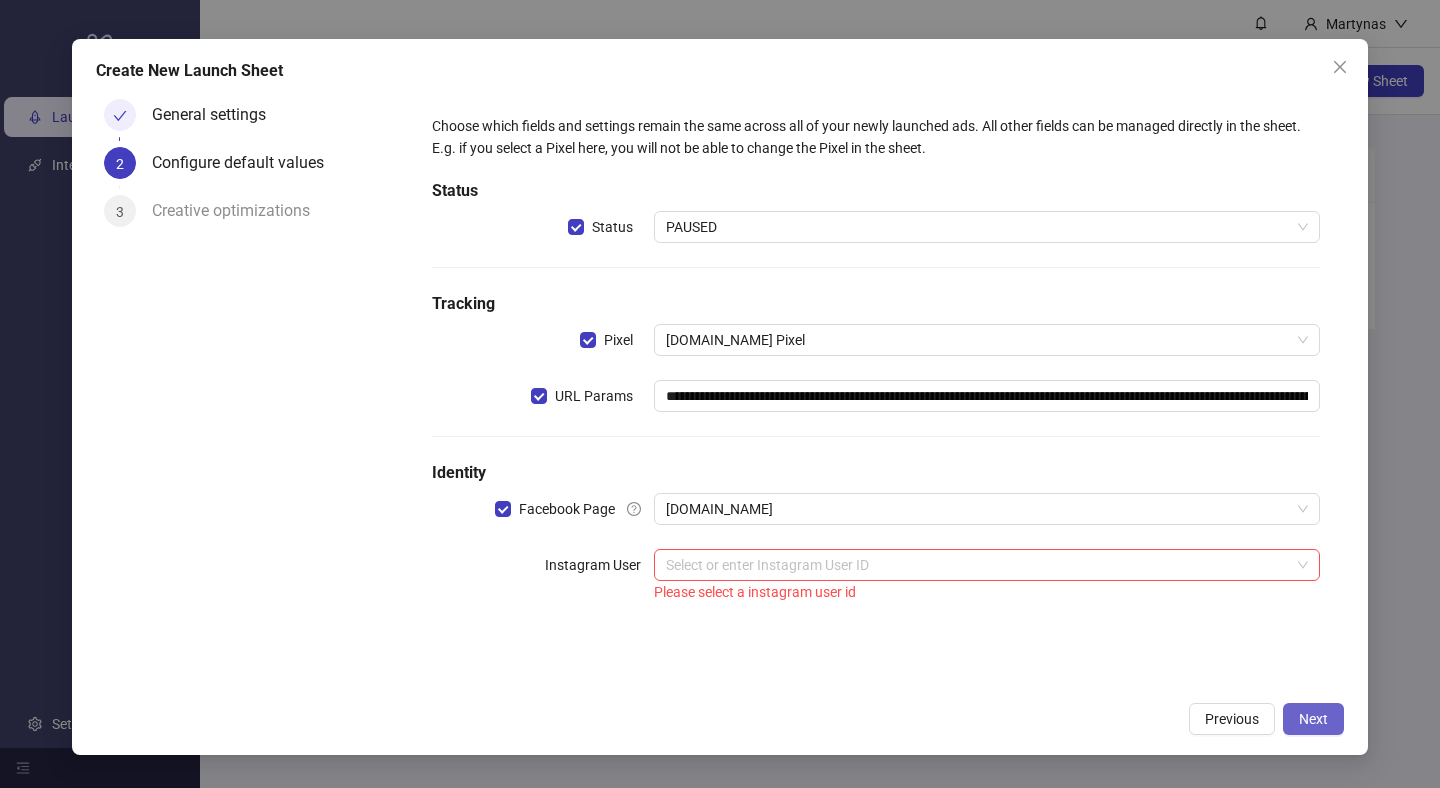 click on "Next" at bounding box center (1313, 719) 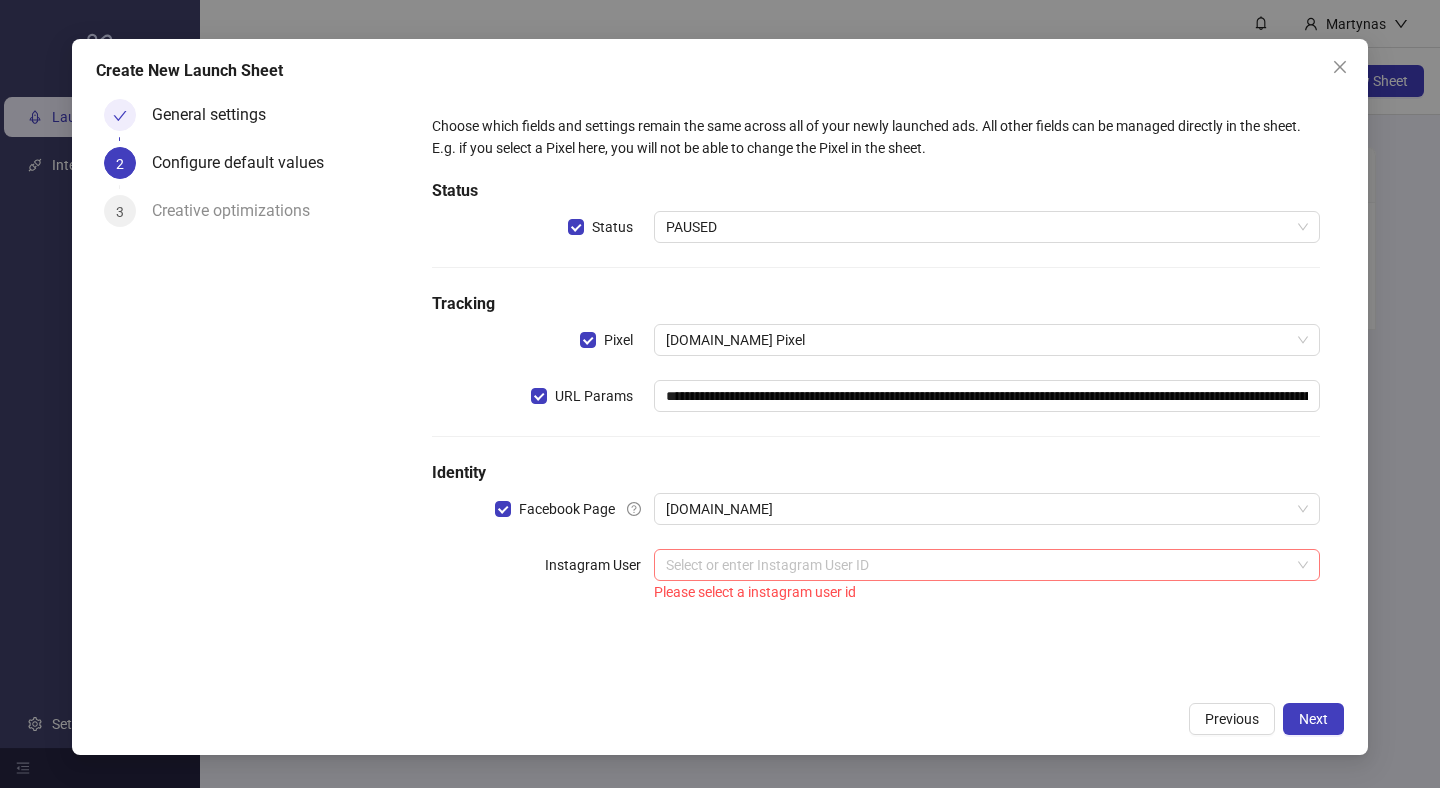 click at bounding box center [978, 565] 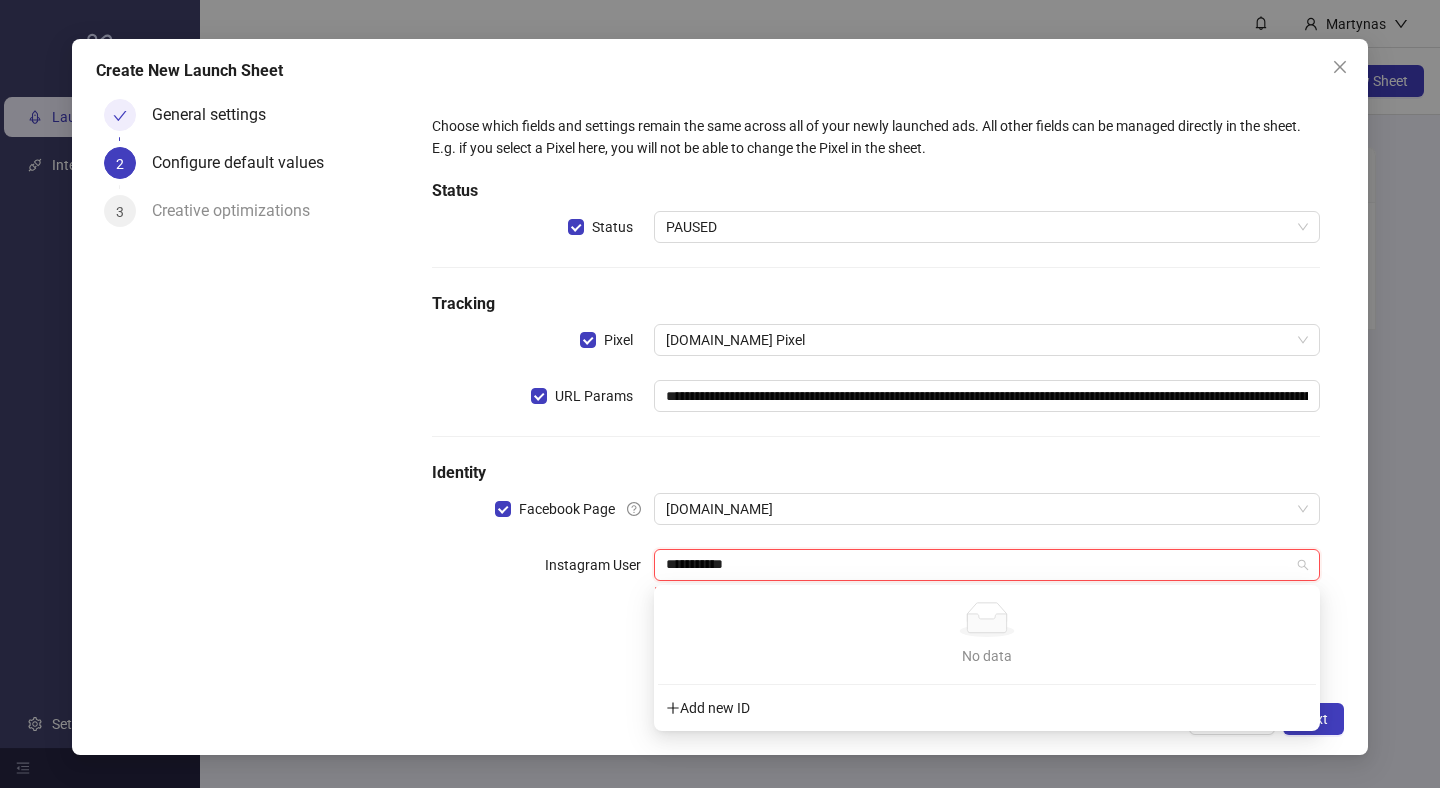 type on "**********" 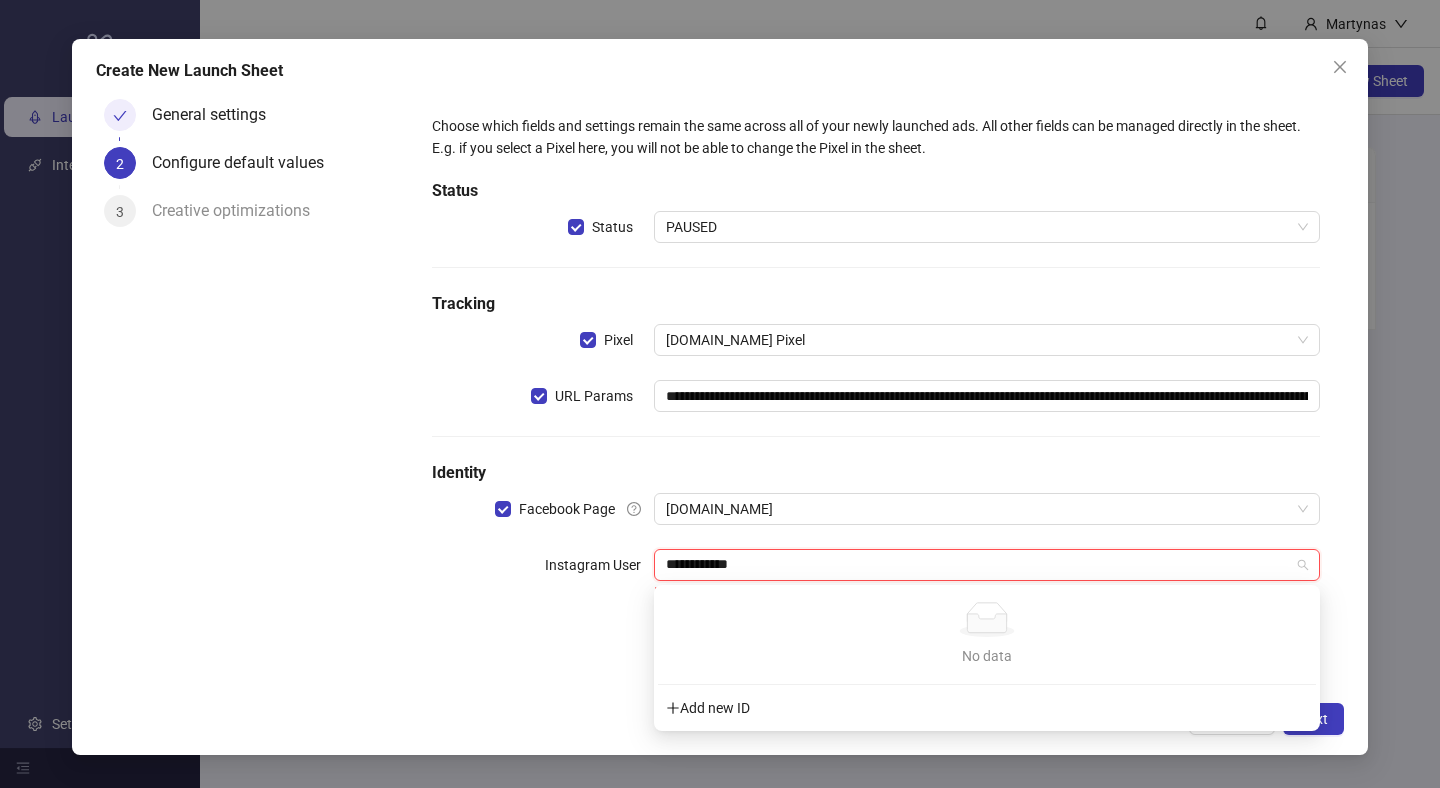 type 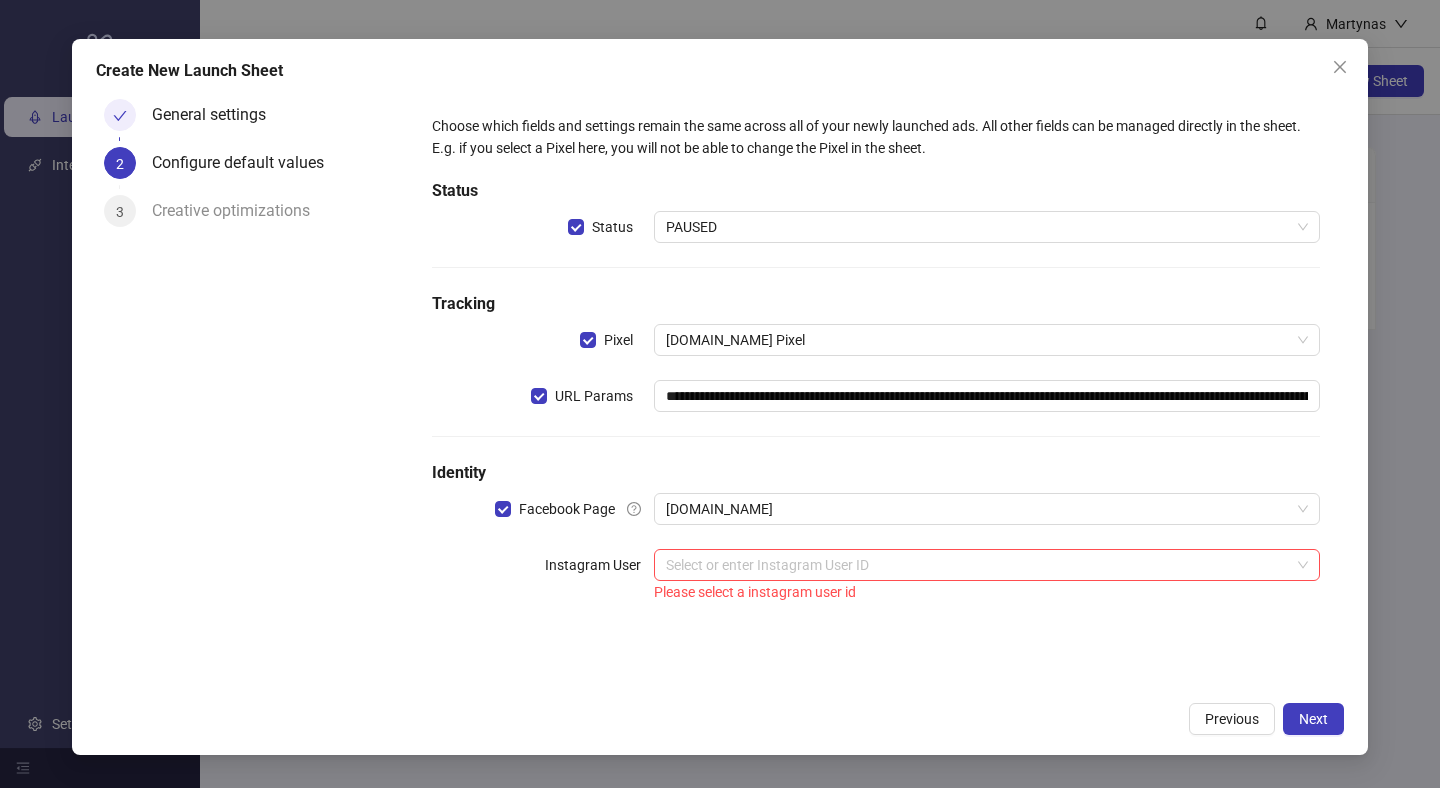 click on "**********" at bounding box center [876, 359] 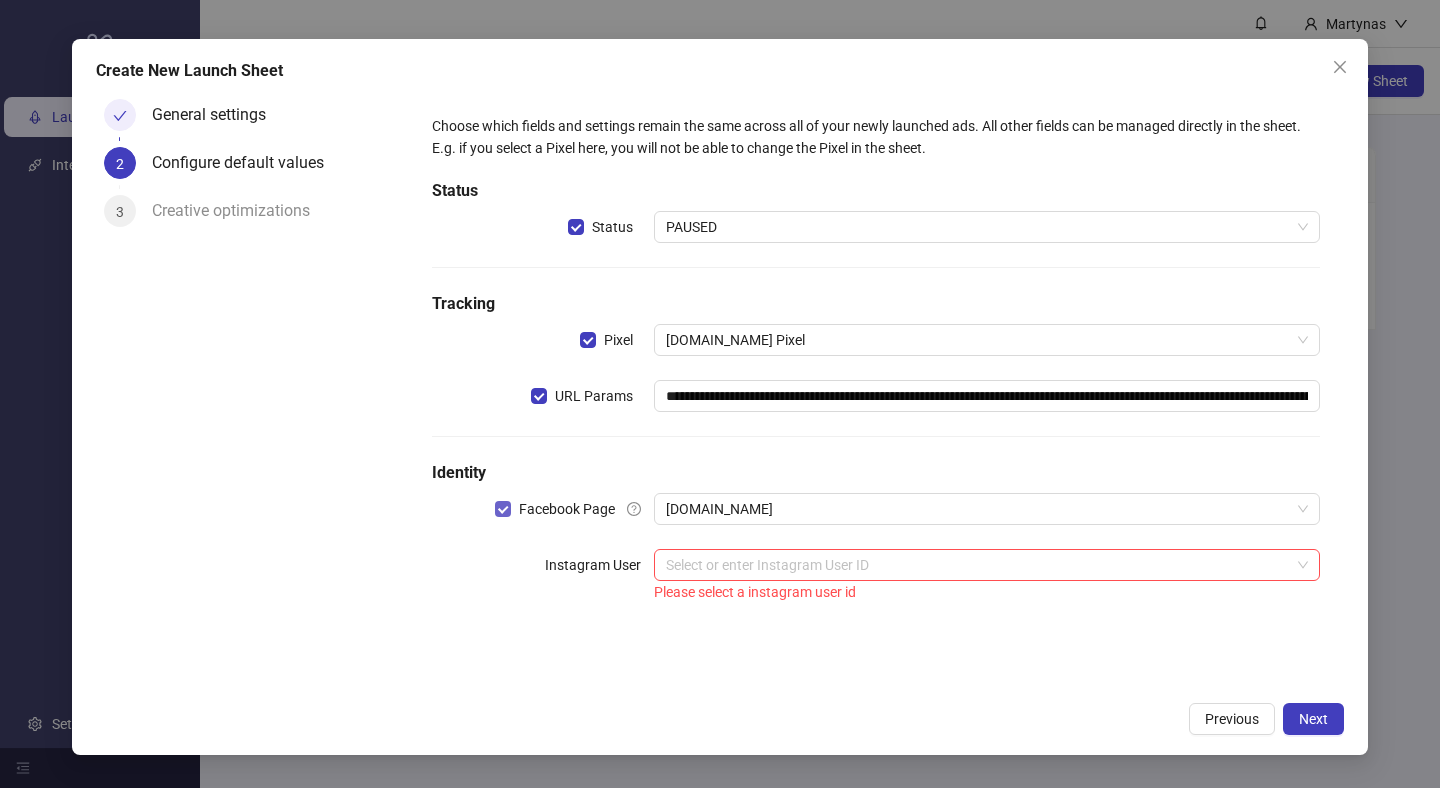 click on "Facebook Page" at bounding box center (559, 509) 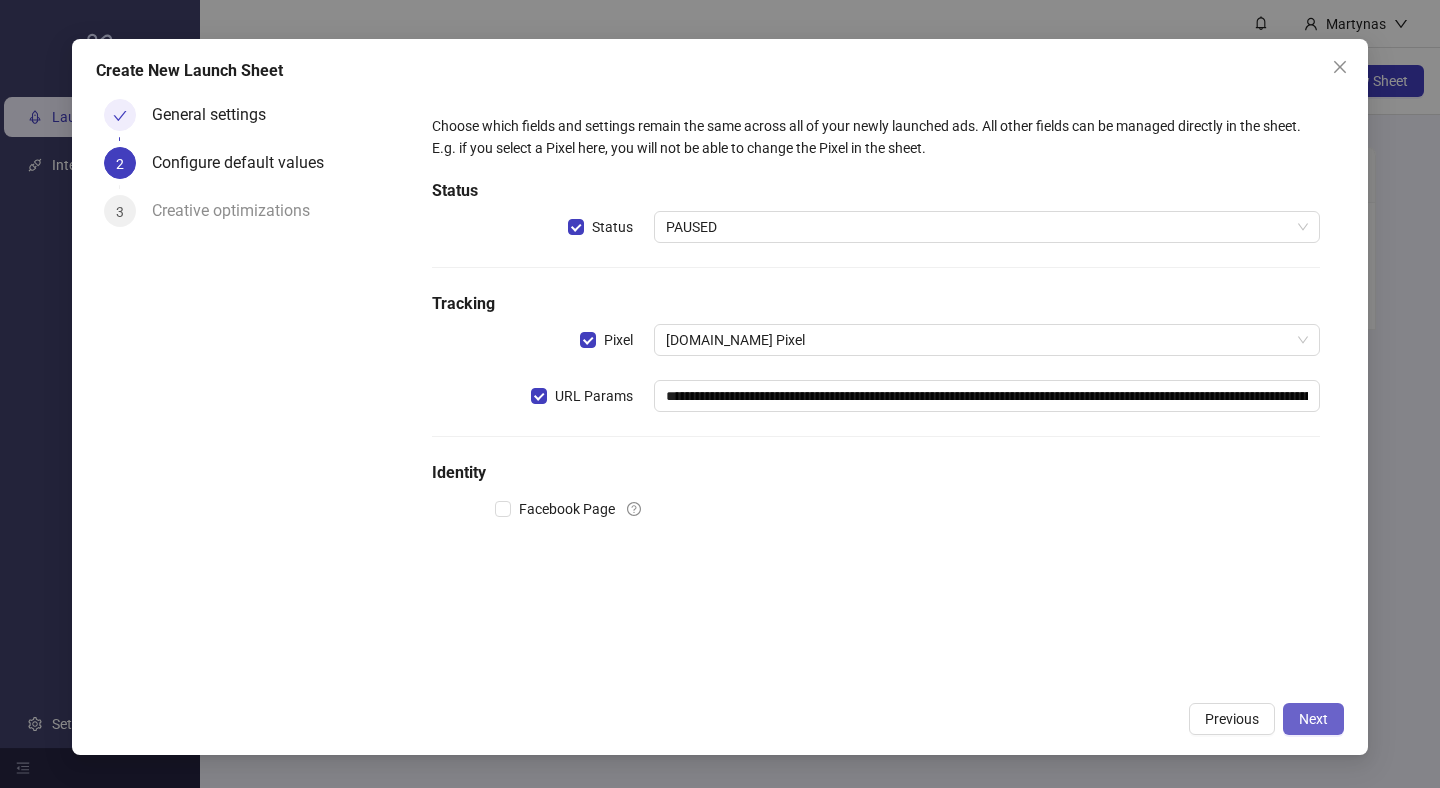 click on "Next" at bounding box center [1313, 719] 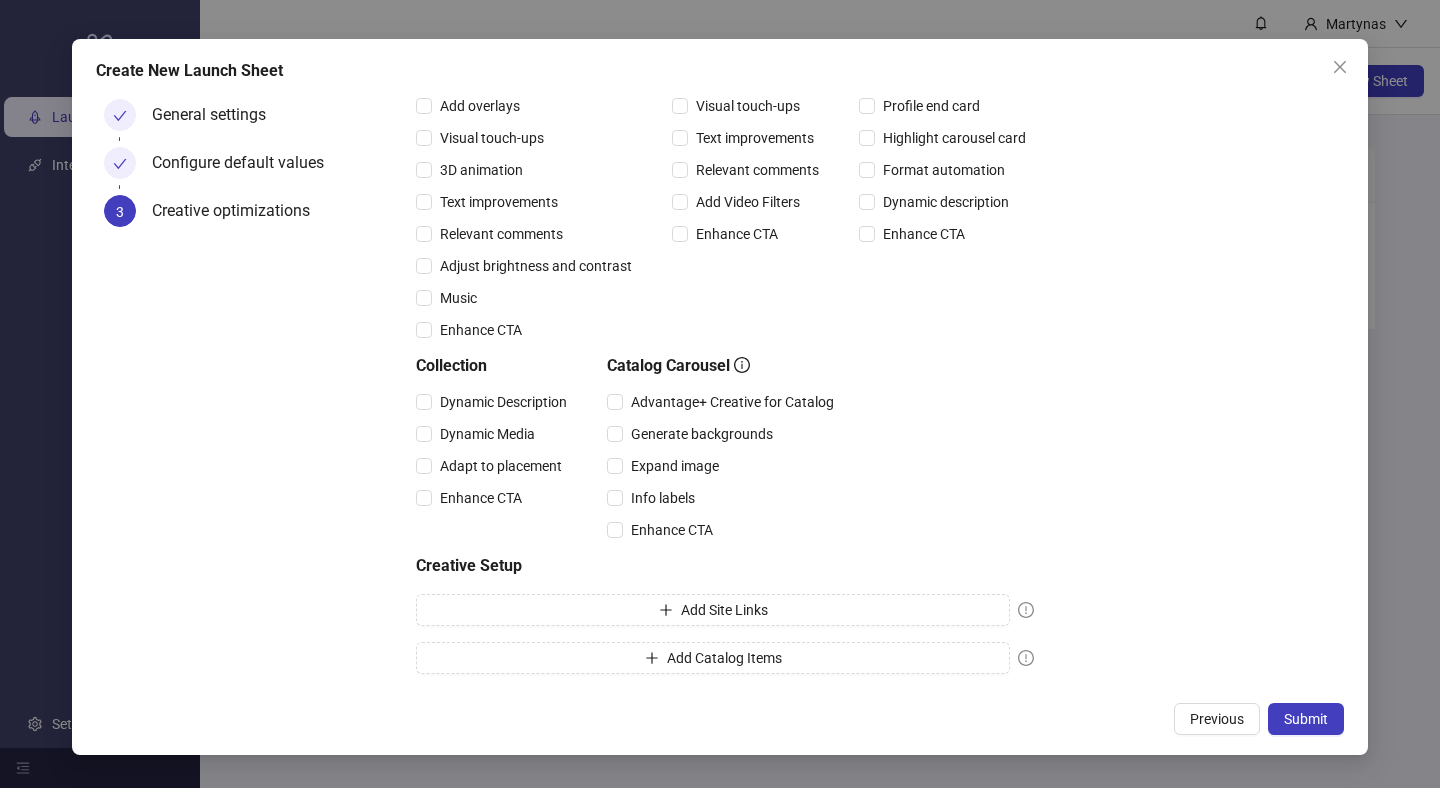 scroll, scrollTop: 0, scrollLeft: 0, axis: both 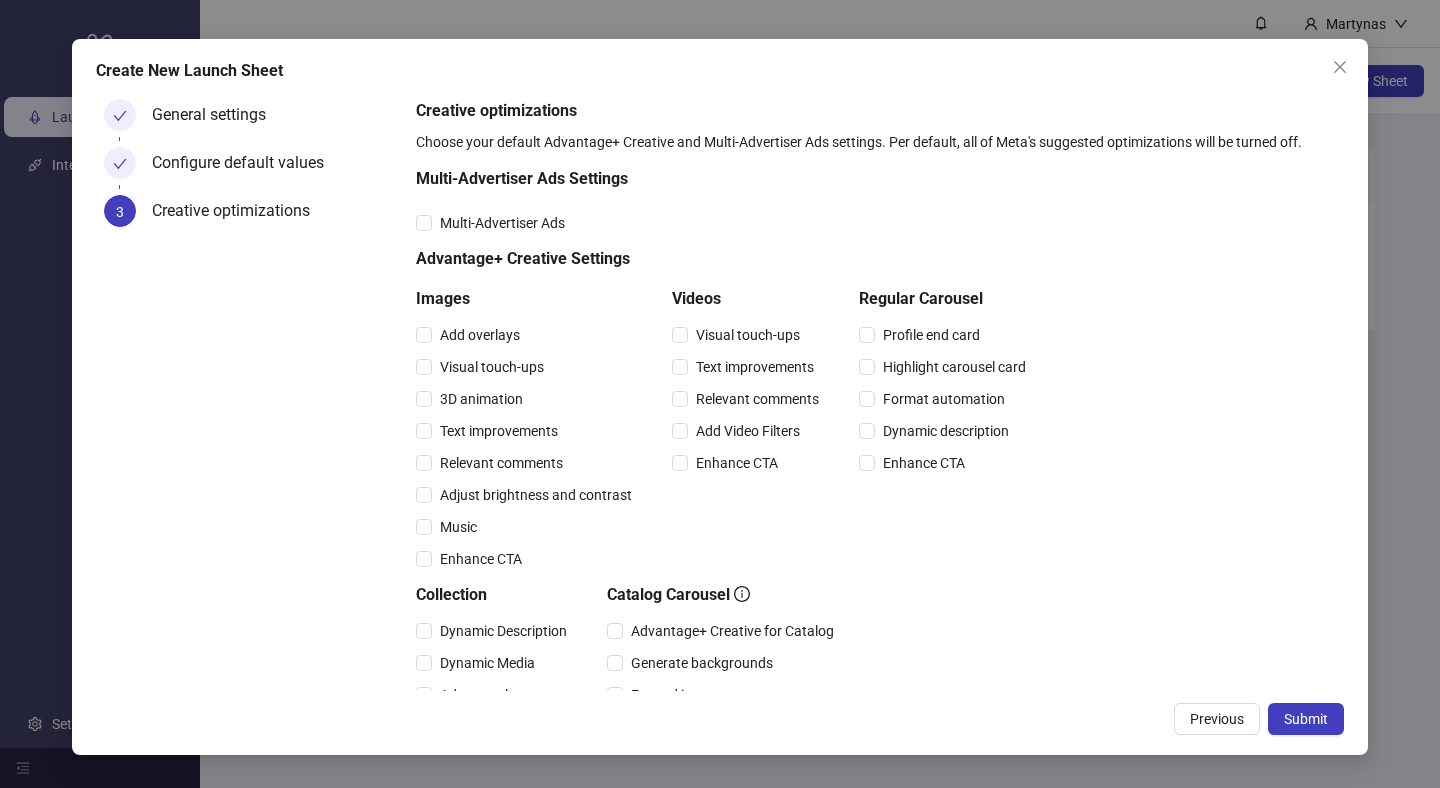 click on "Configure default values" at bounding box center (246, 163) 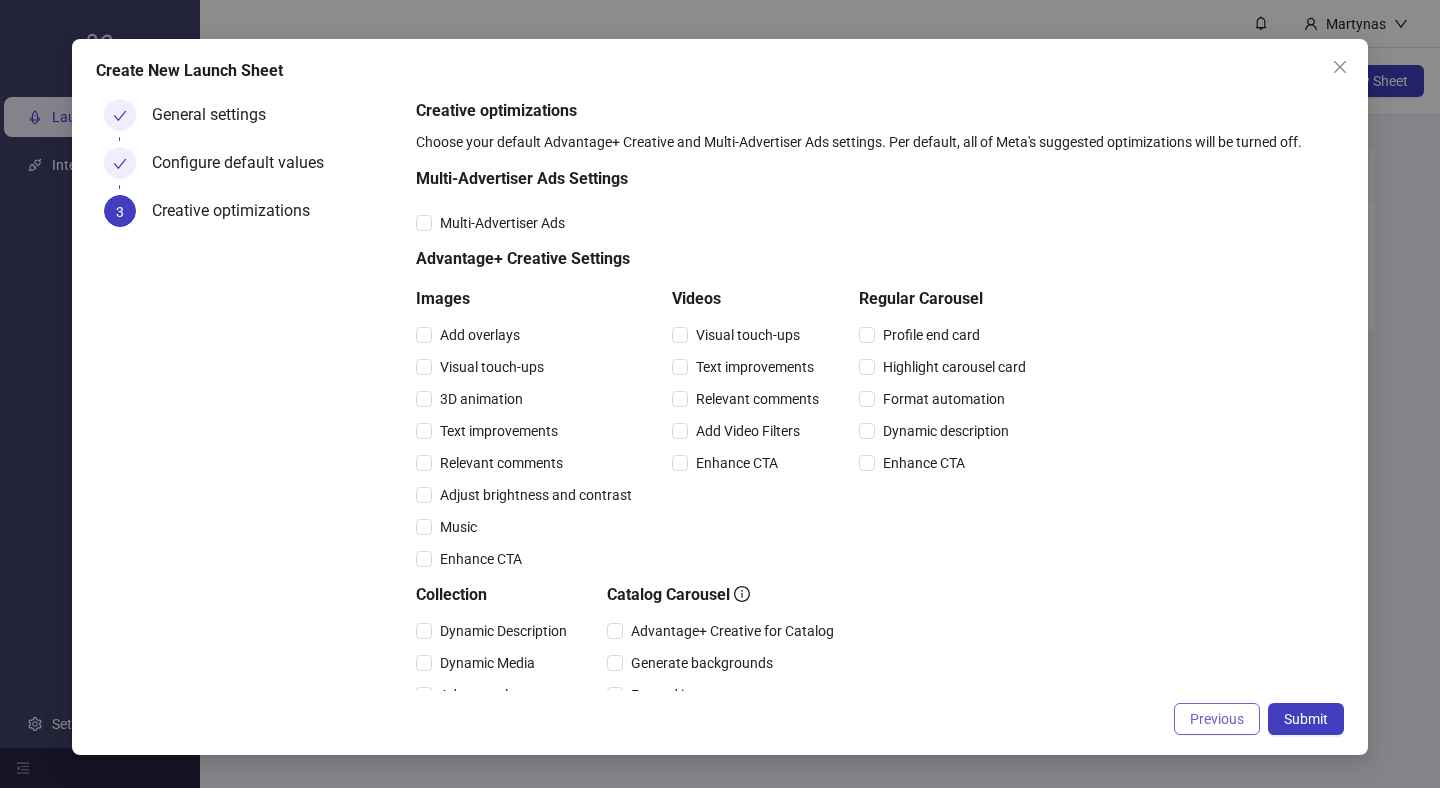 click on "Previous" at bounding box center (1217, 719) 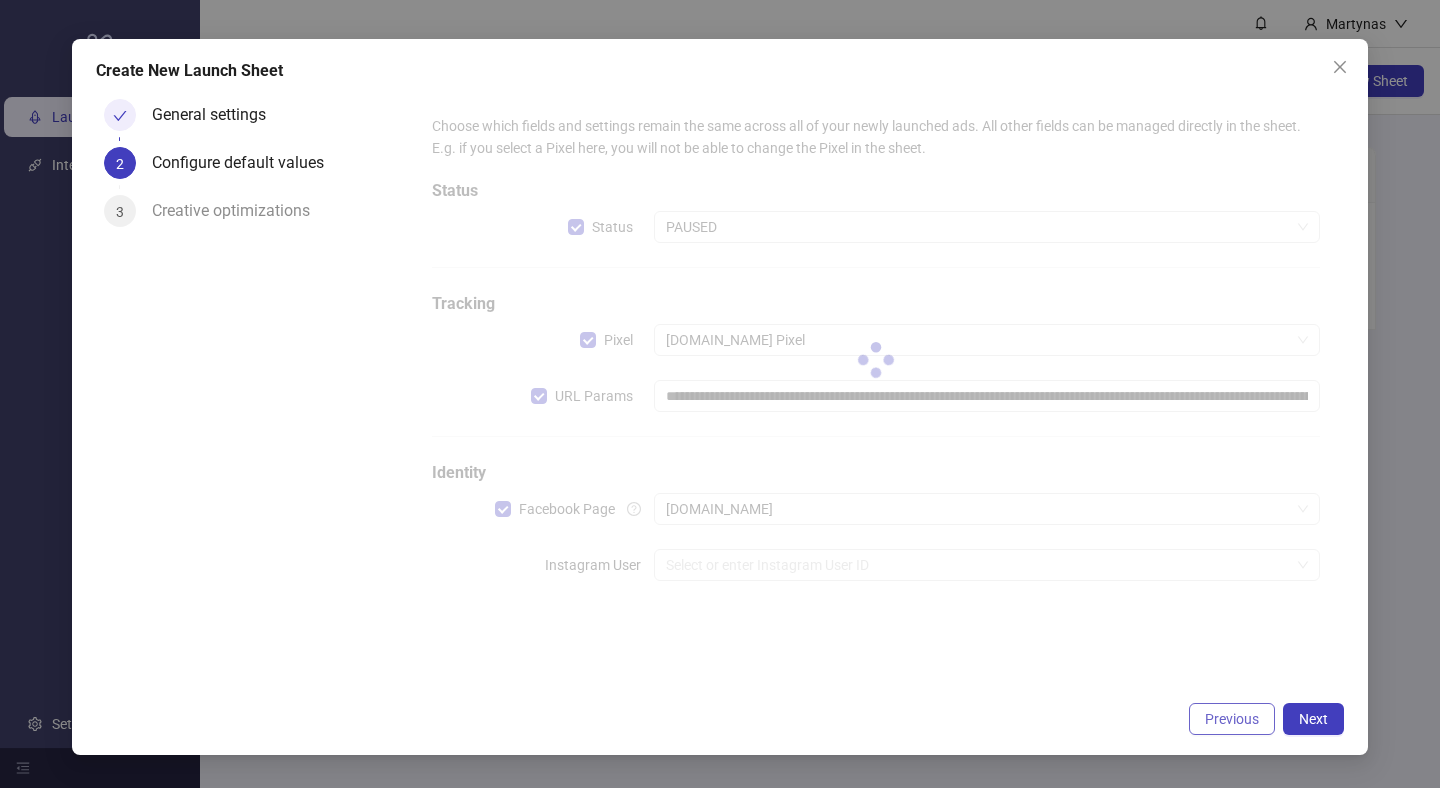 click on "Previous" at bounding box center [1232, 719] 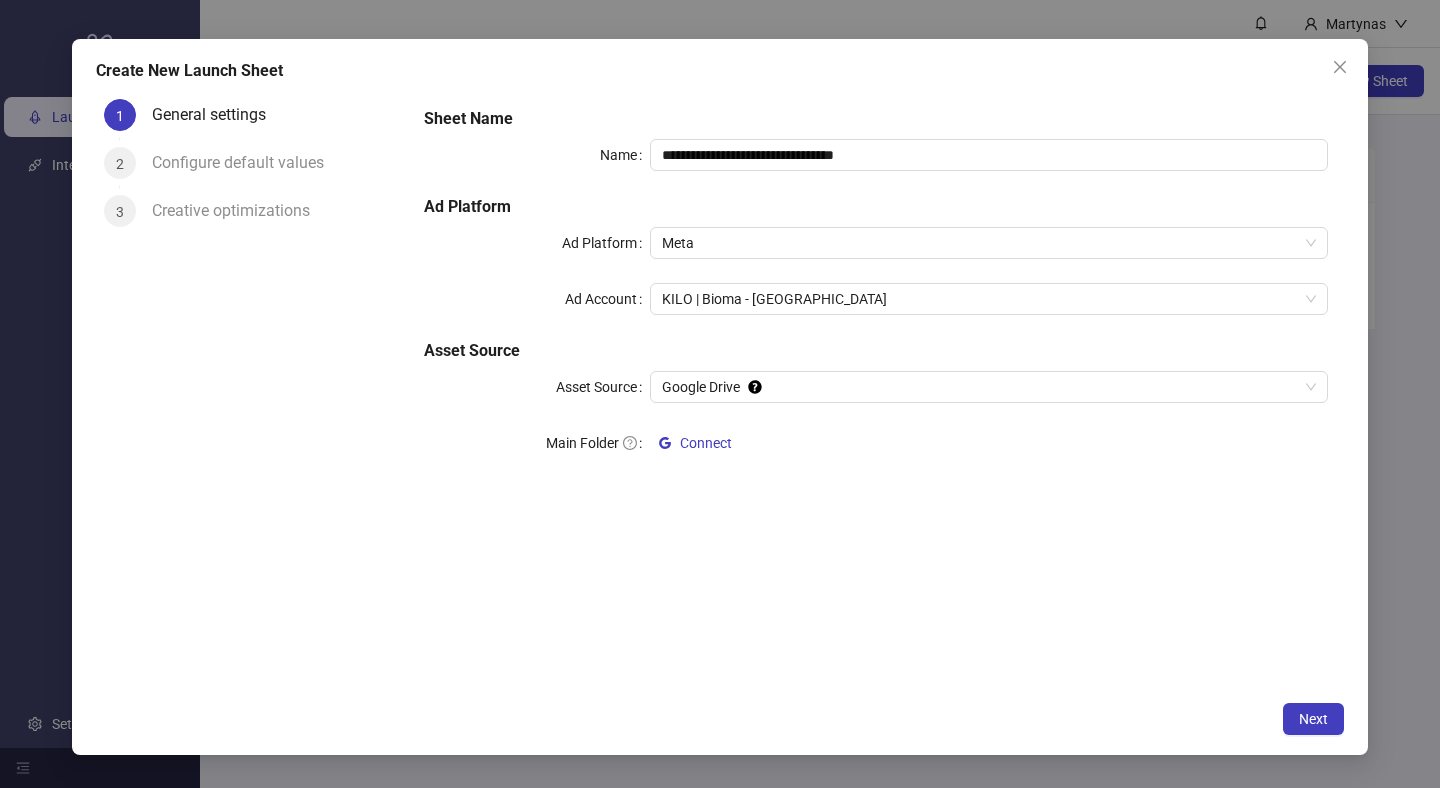 click on "**********" at bounding box center [876, 295] 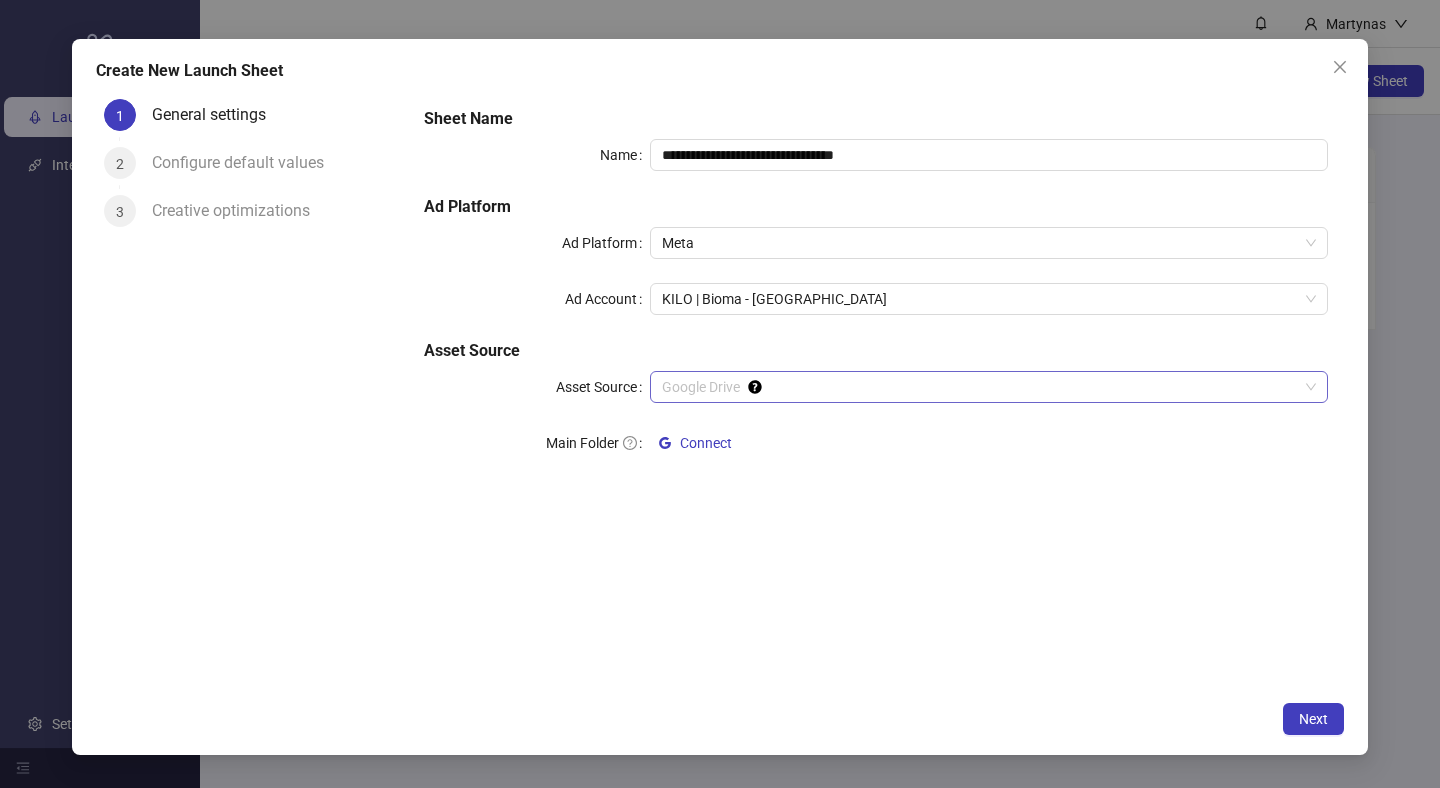 click on "Google Drive" at bounding box center [989, 387] 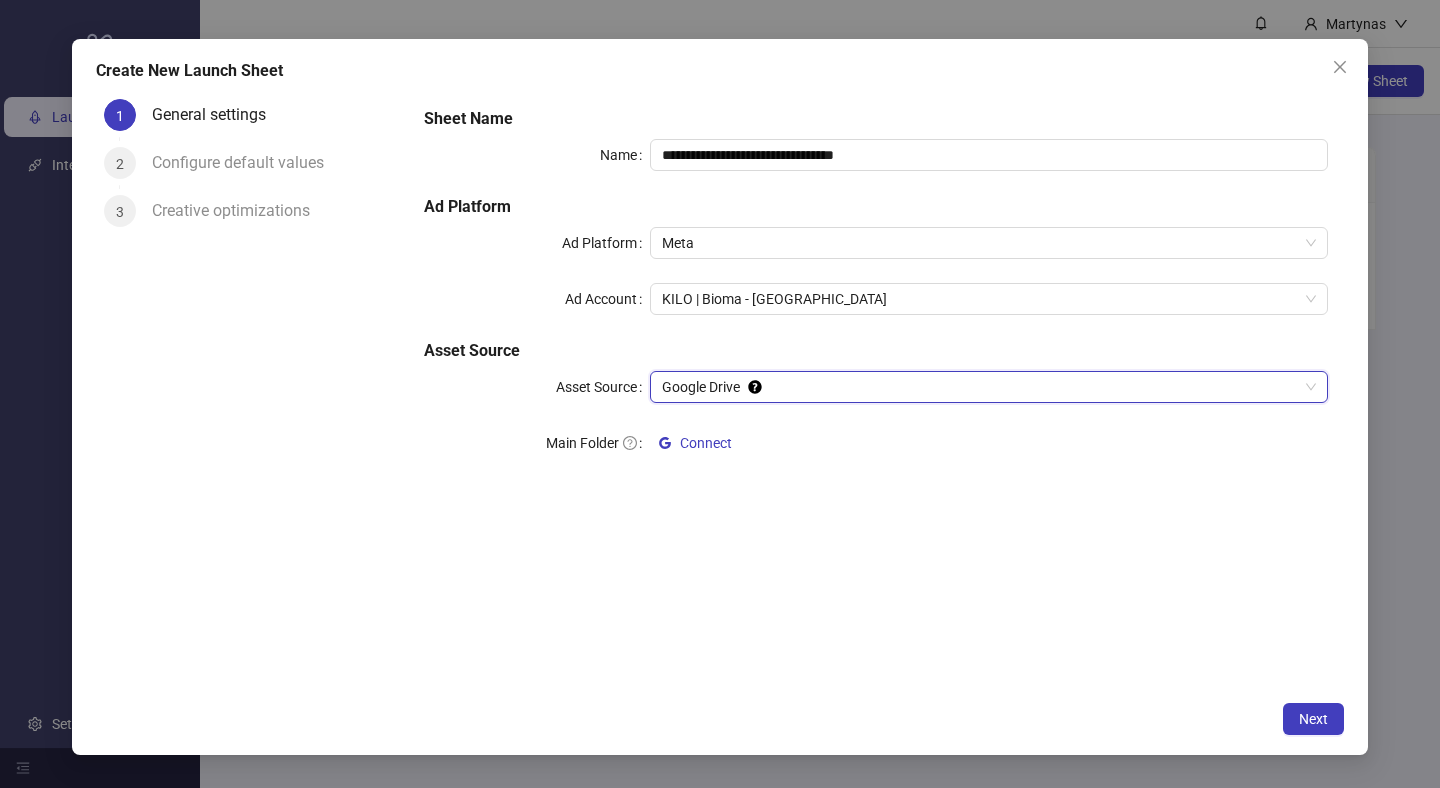 click on "Google Drive" at bounding box center [989, 387] 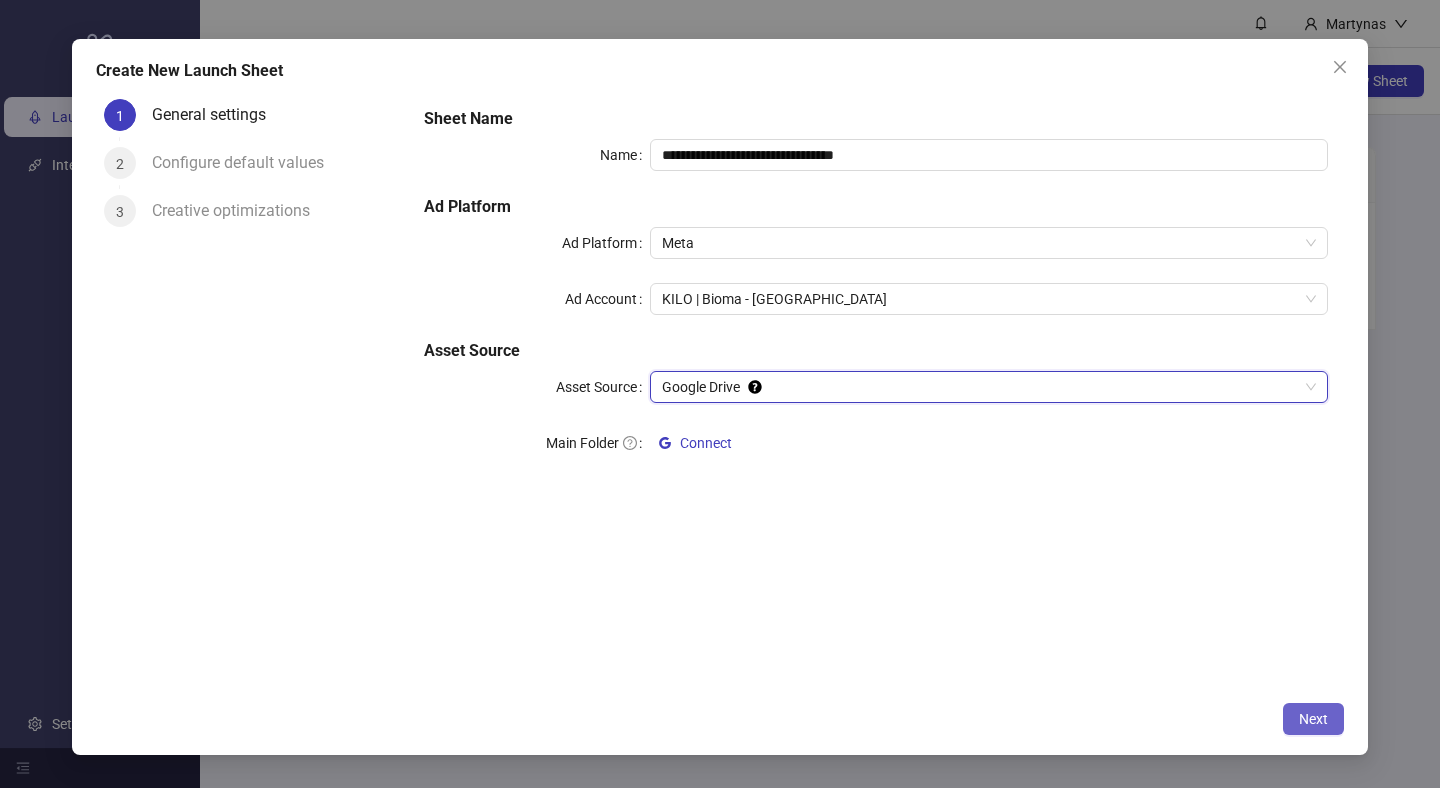click on "Next" at bounding box center (1313, 719) 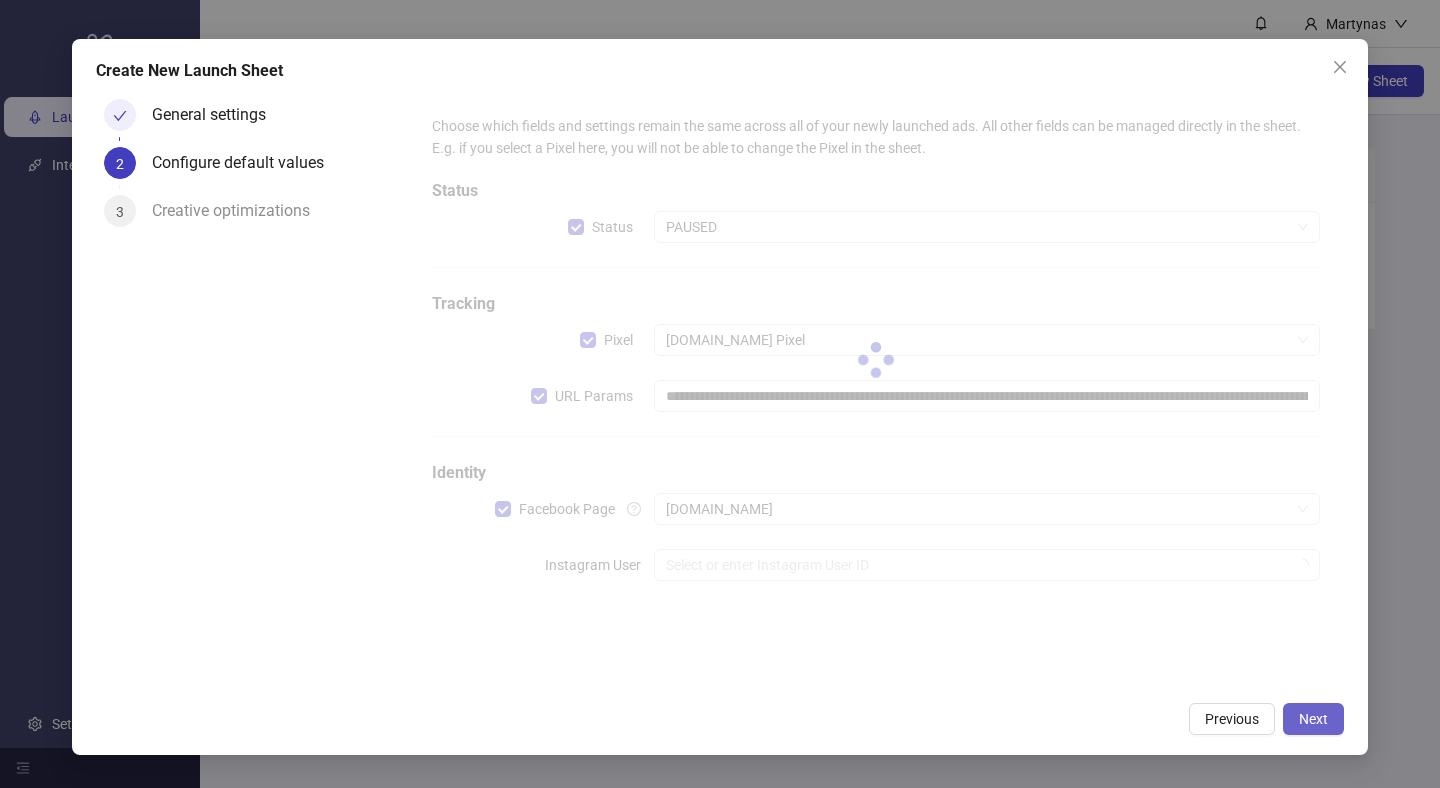 click on "Next" at bounding box center (1313, 719) 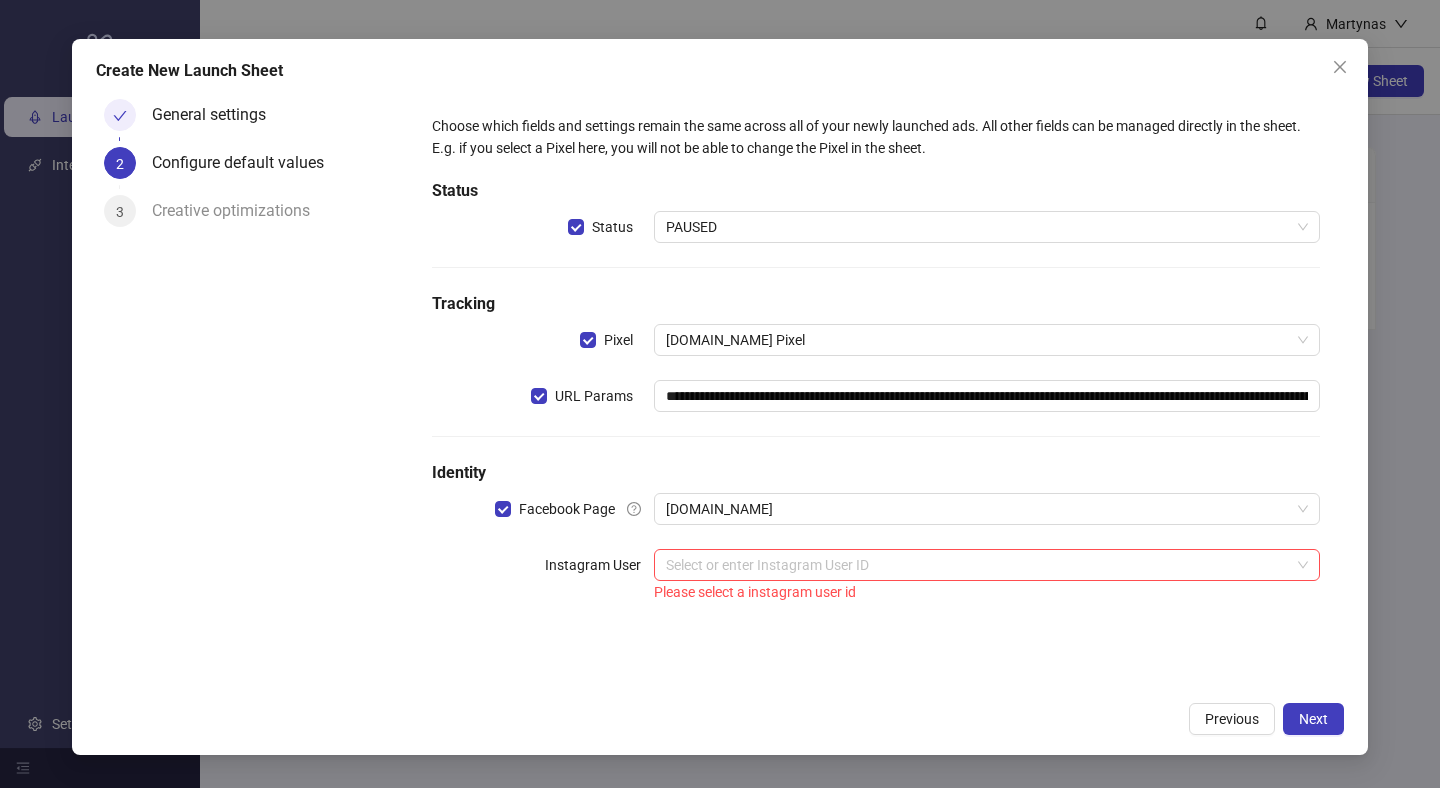 click on "Facebook Page" at bounding box center (543, 509) 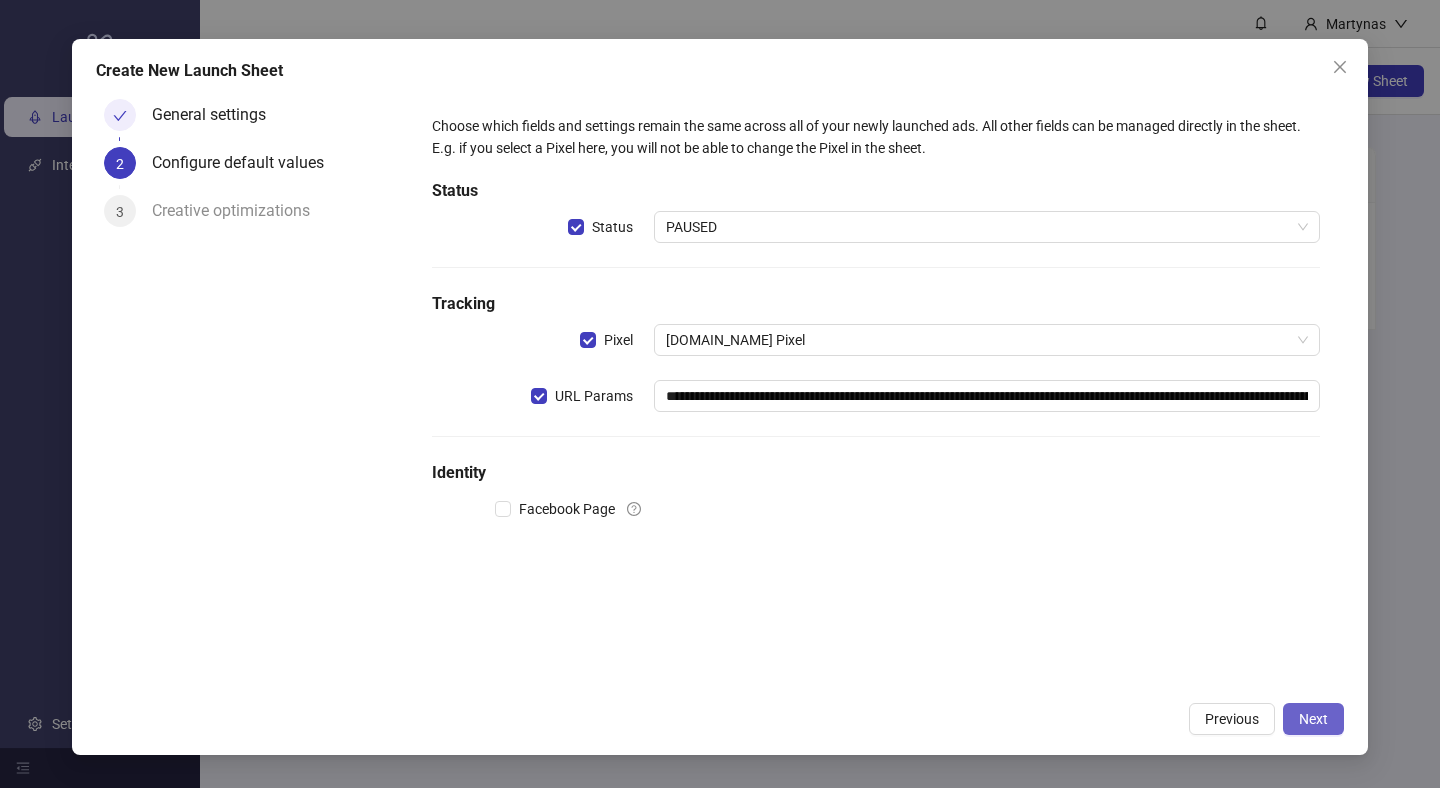 click on "Next" at bounding box center [1313, 719] 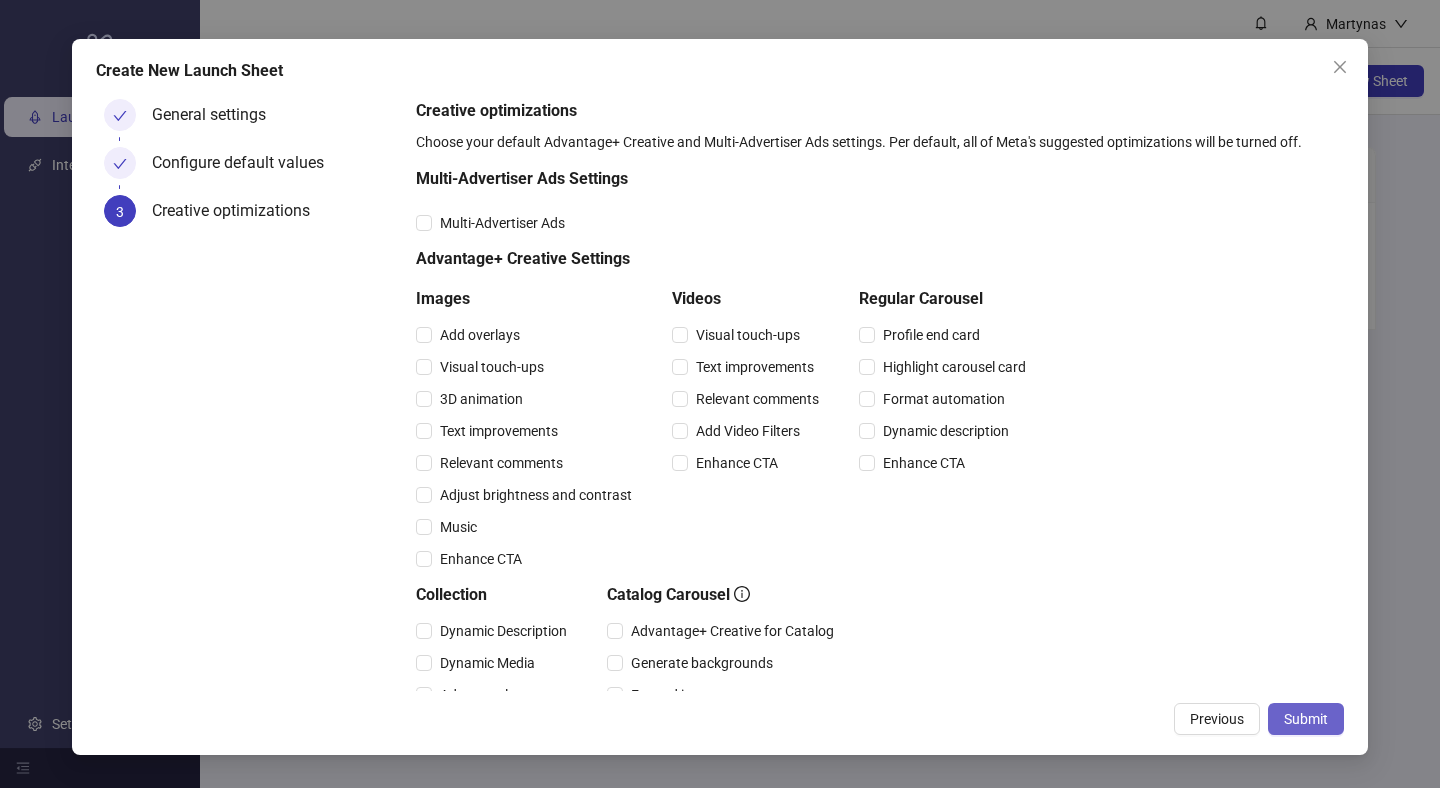 click on "Submit" at bounding box center [1306, 719] 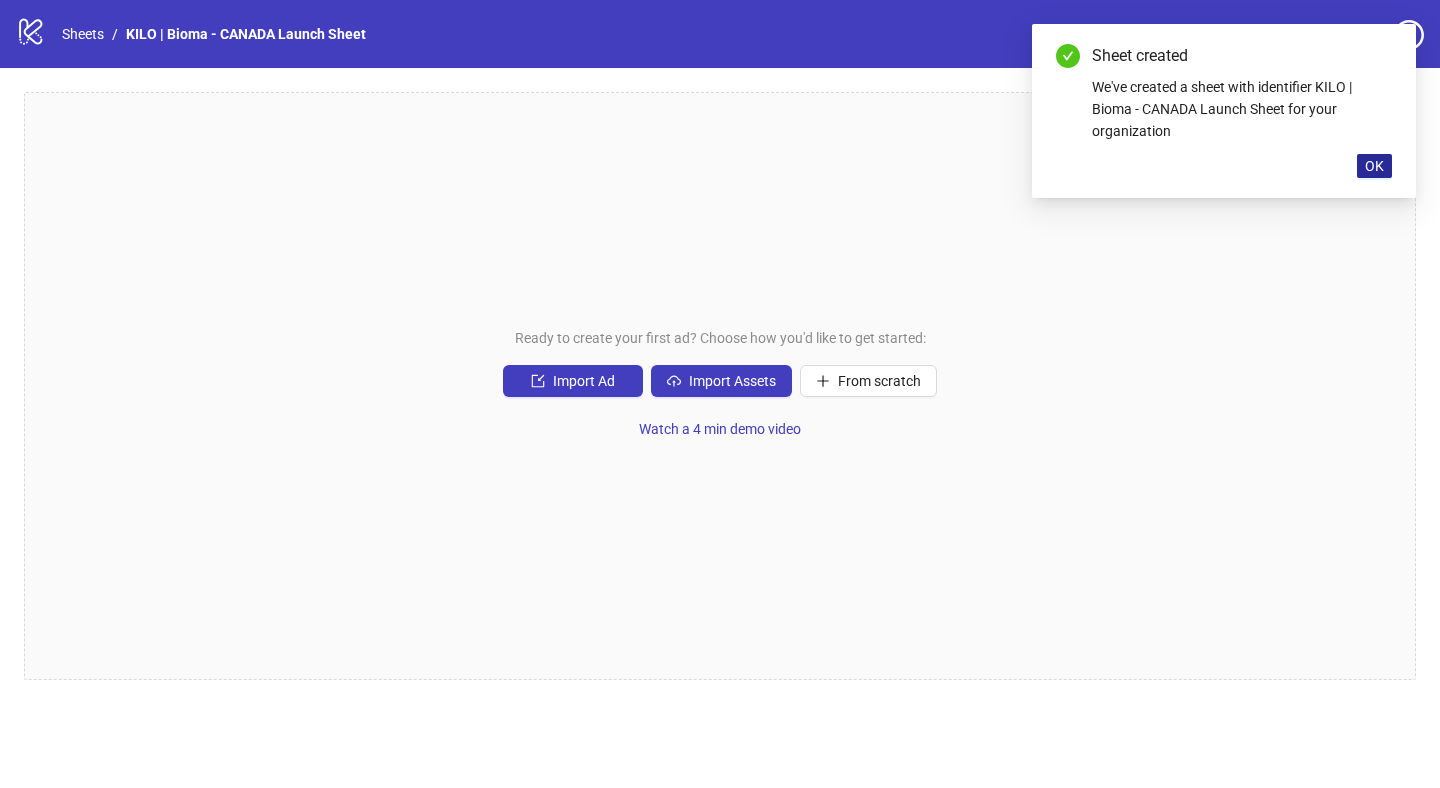 click on "OK" at bounding box center (1374, 166) 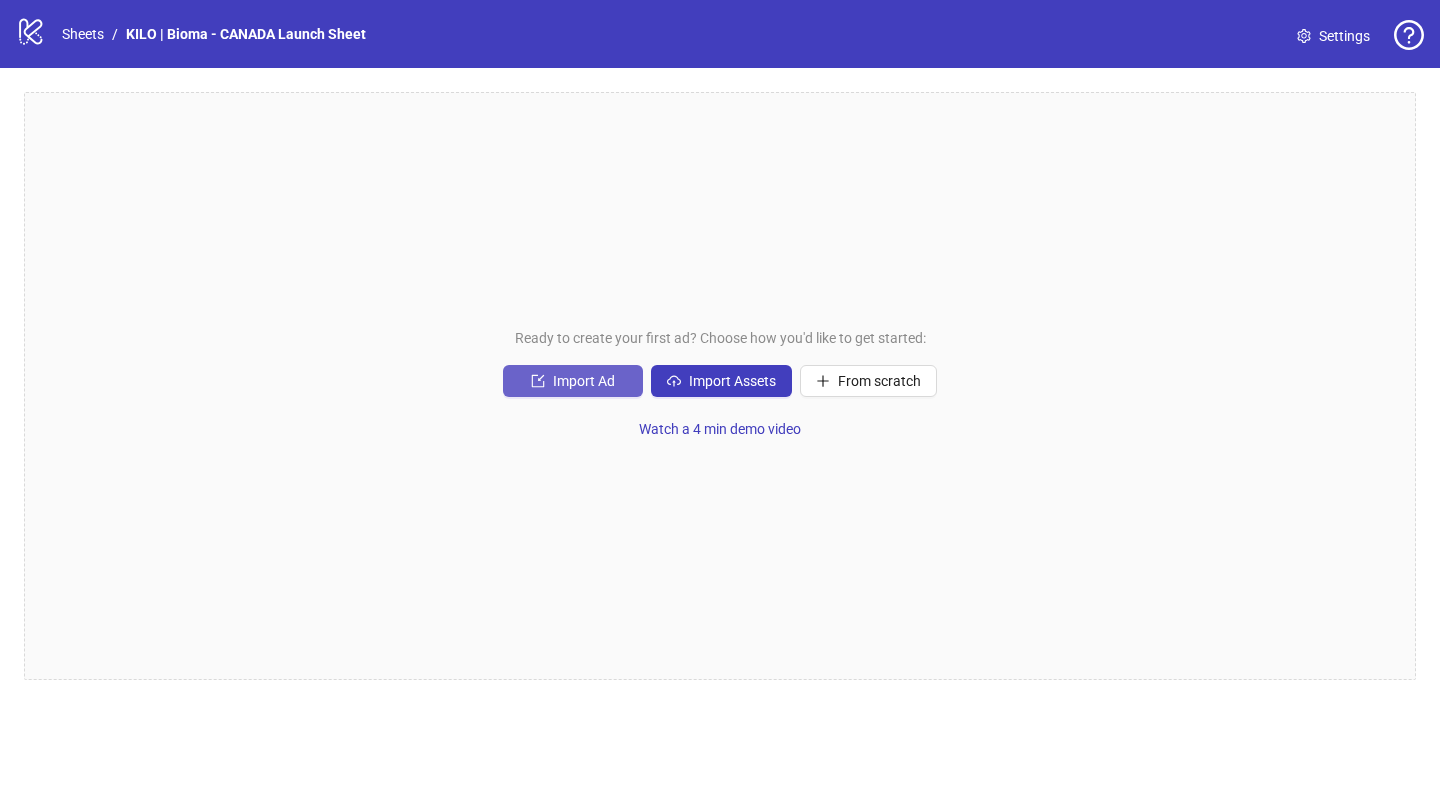 click on "Import Ad" at bounding box center (584, 381) 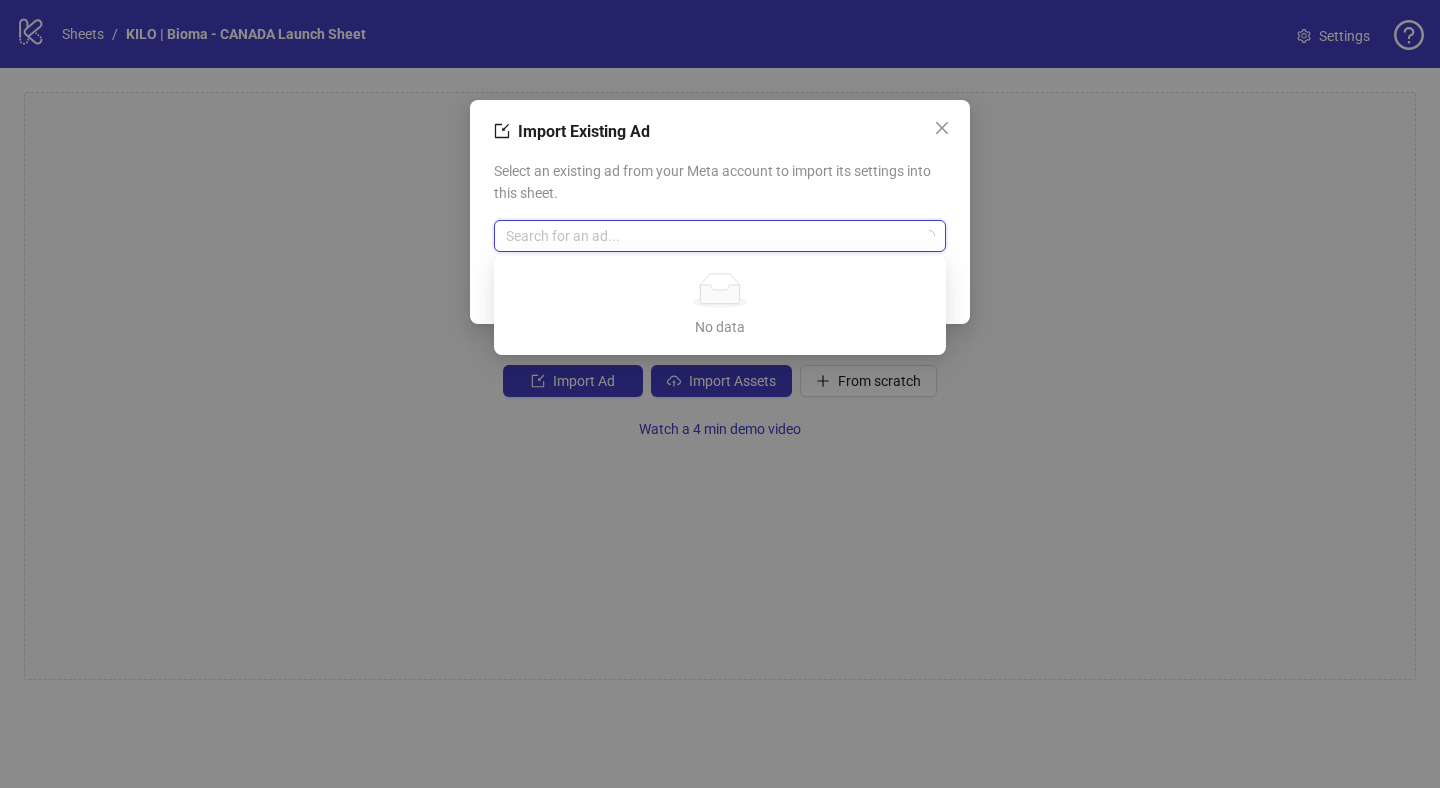 click at bounding box center [711, 236] 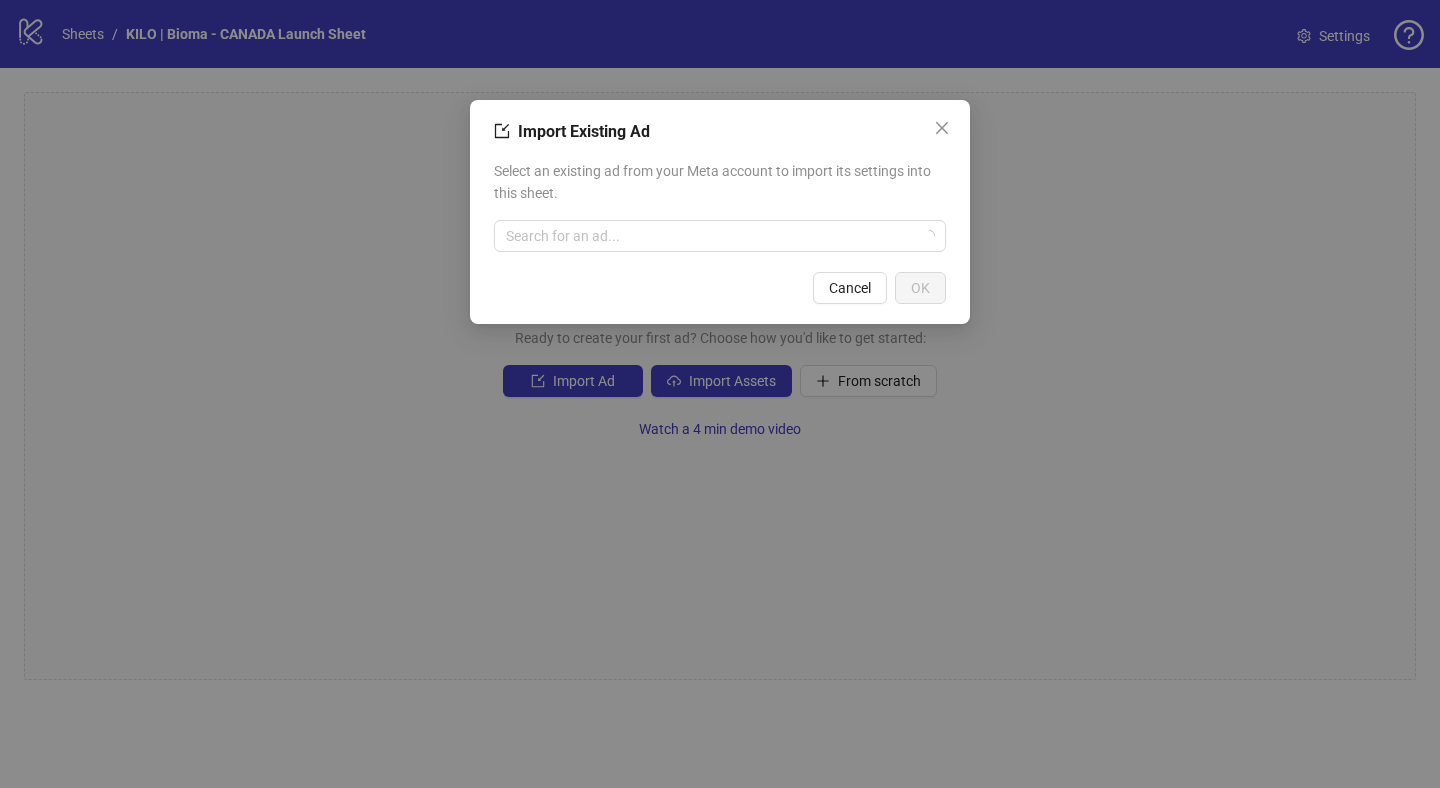 click on "Select an existing ad from your Meta account to import its settings into this sheet." at bounding box center (720, 182) 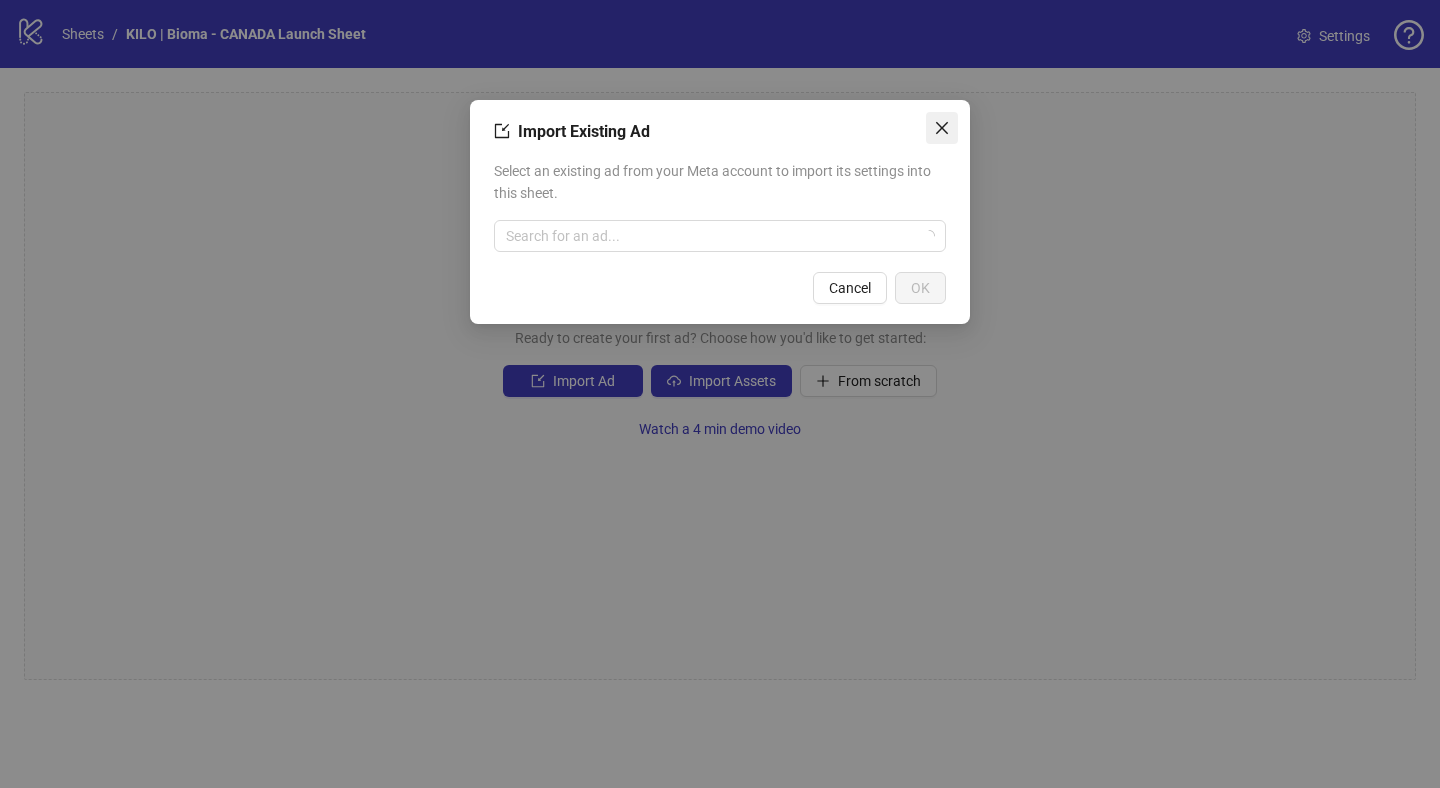 click at bounding box center (942, 128) 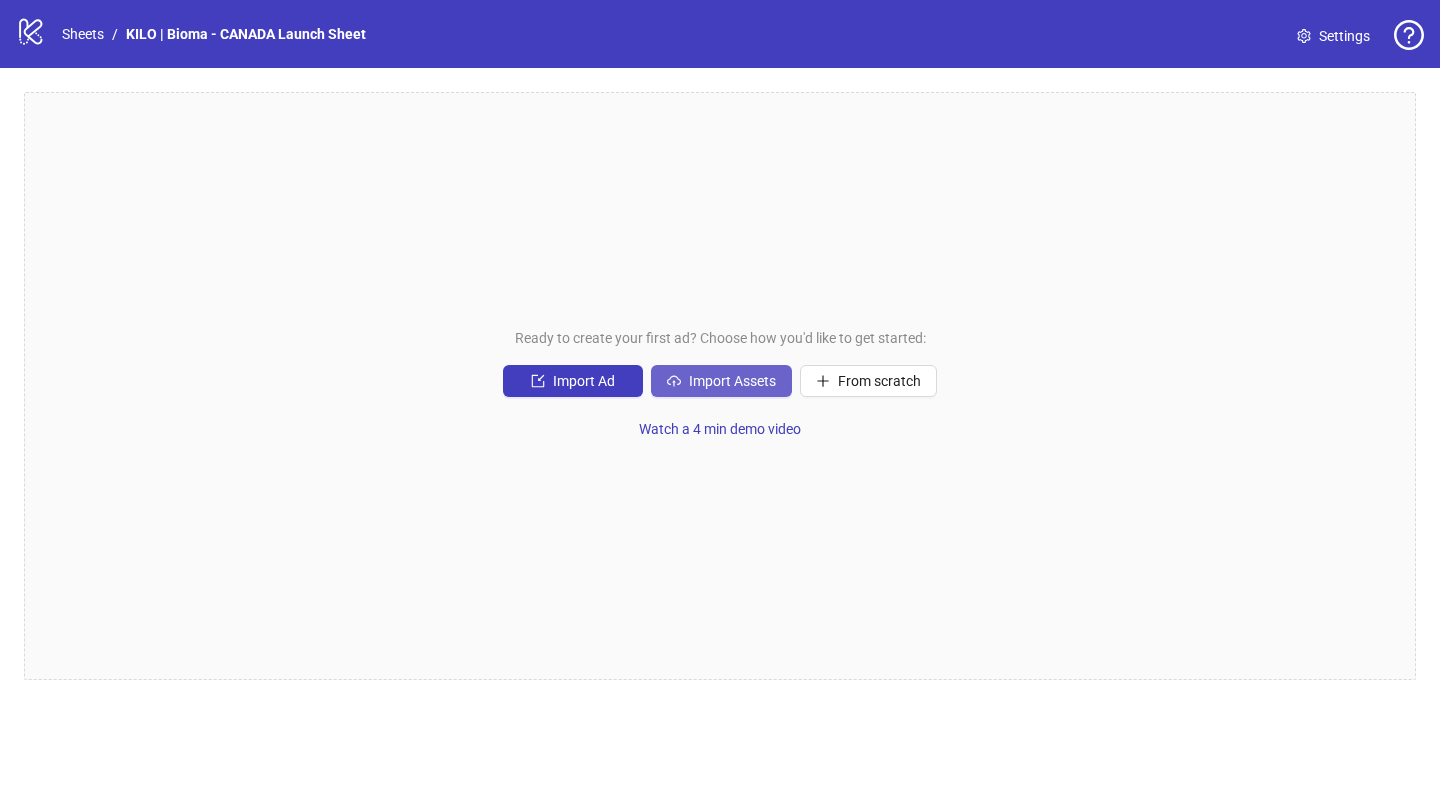 click on "Import Assets" at bounding box center [721, 381] 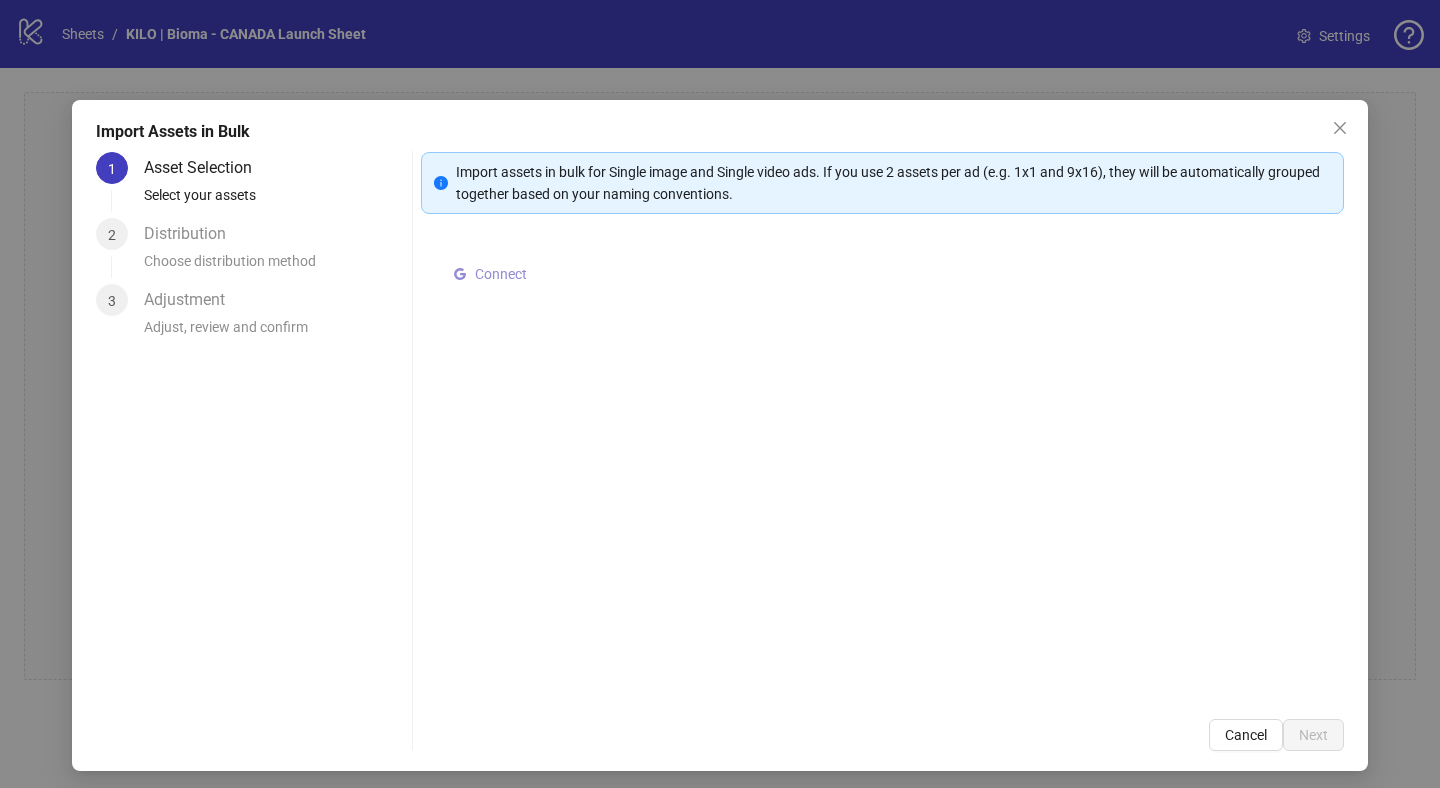 click on "Connect" at bounding box center [501, 274] 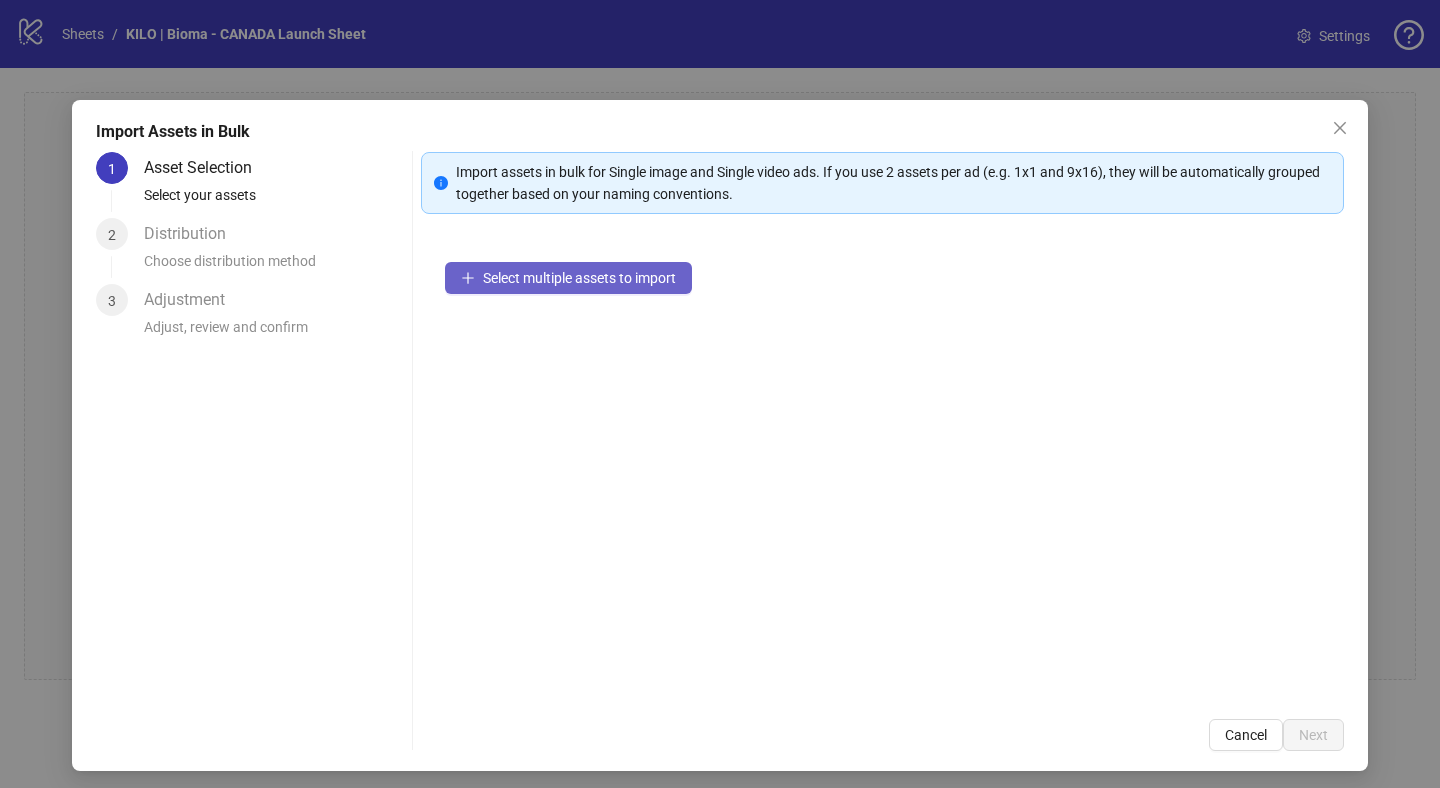 click on "Select multiple assets to import" at bounding box center (568, 278) 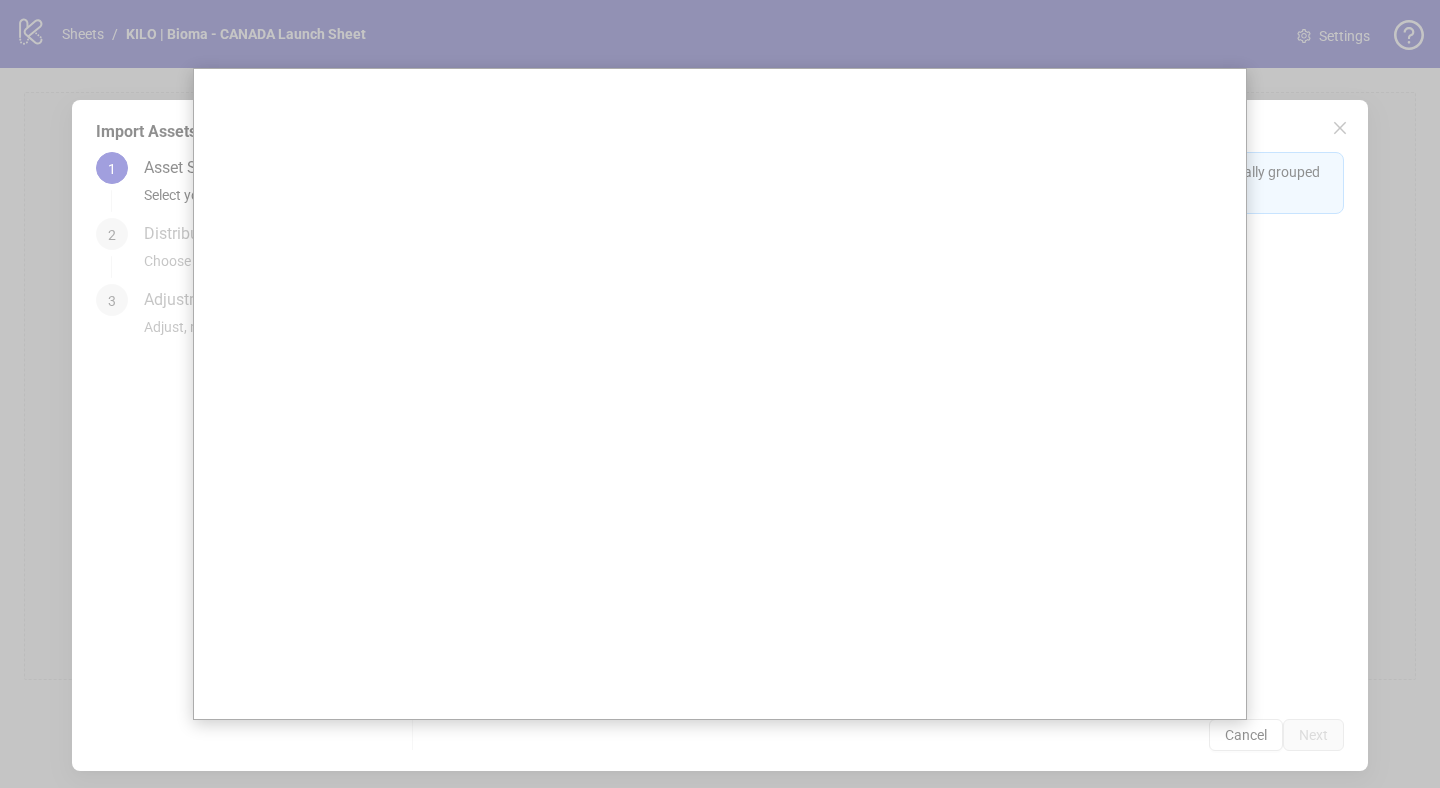 click at bounding box center [720, 394] 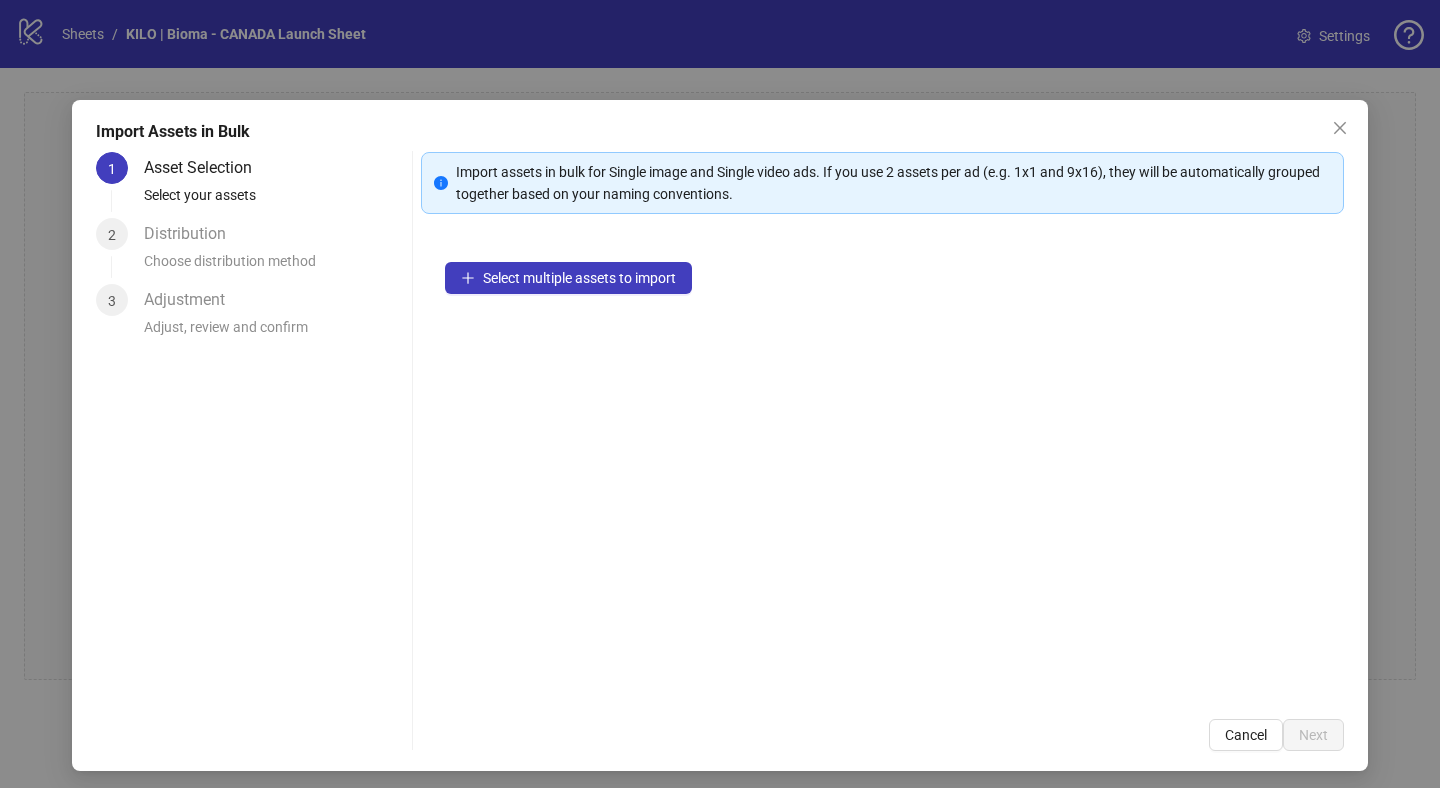 type 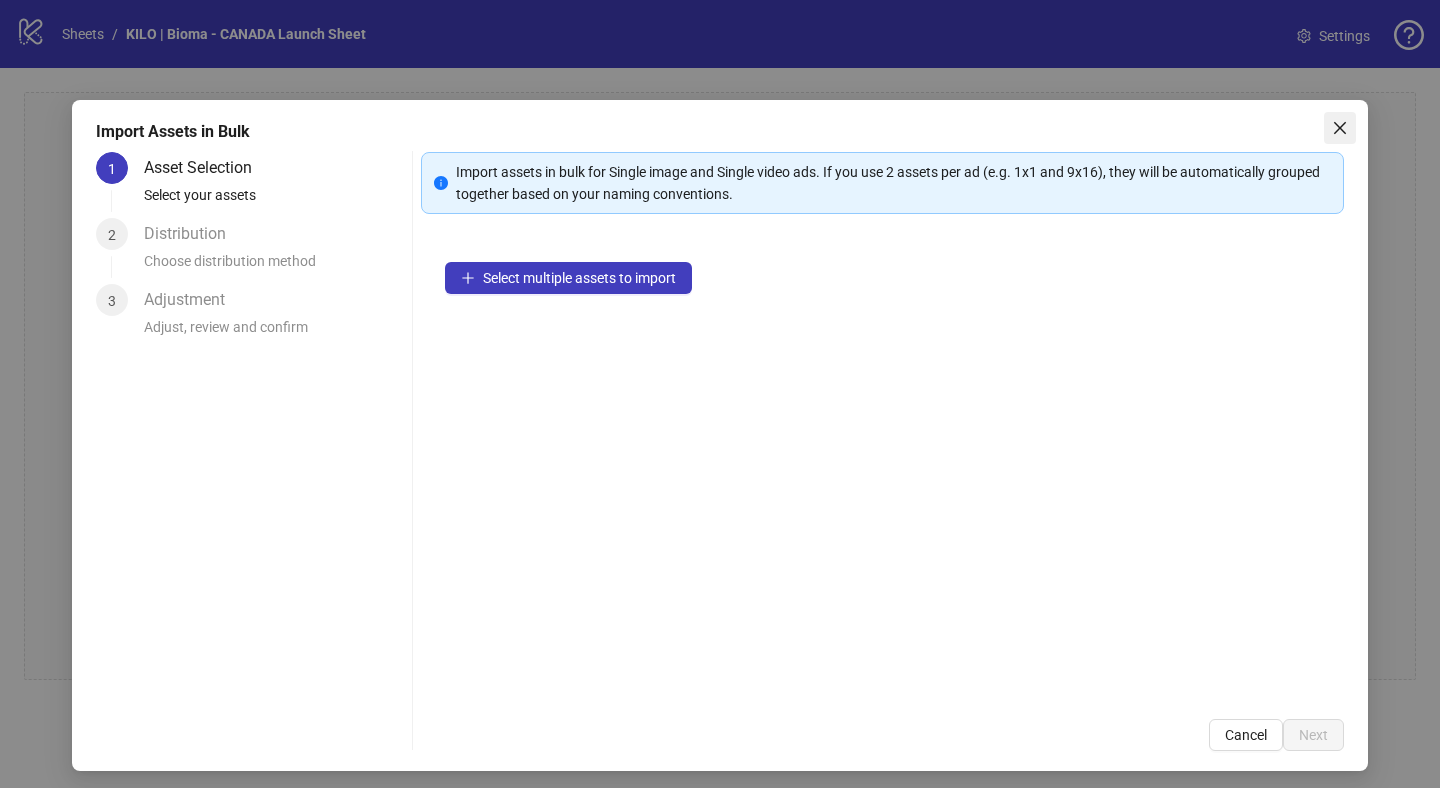 click 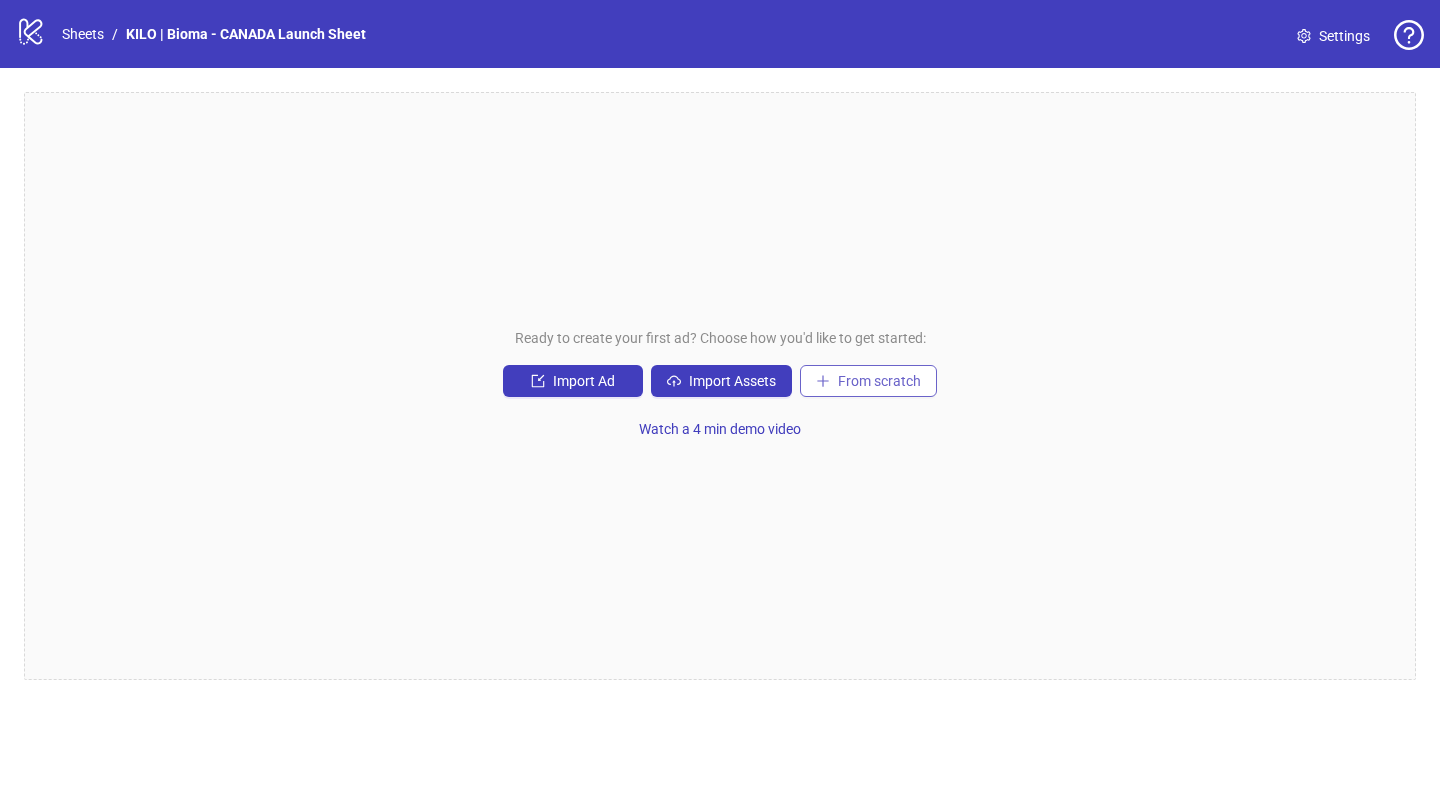 click on "From scratch" at bounding box center (879, 381) 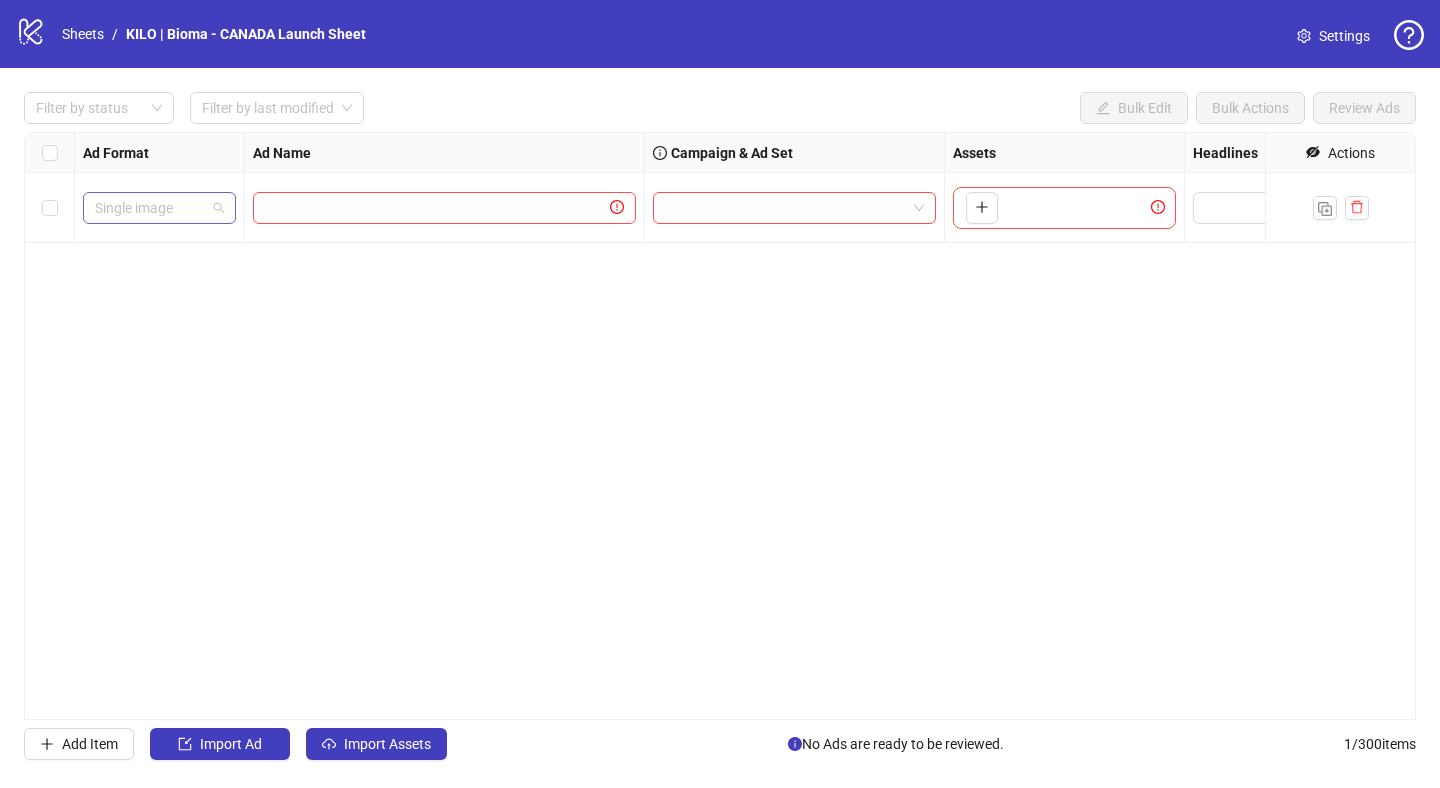 click on "Single image" at bounding box center (159, 208) 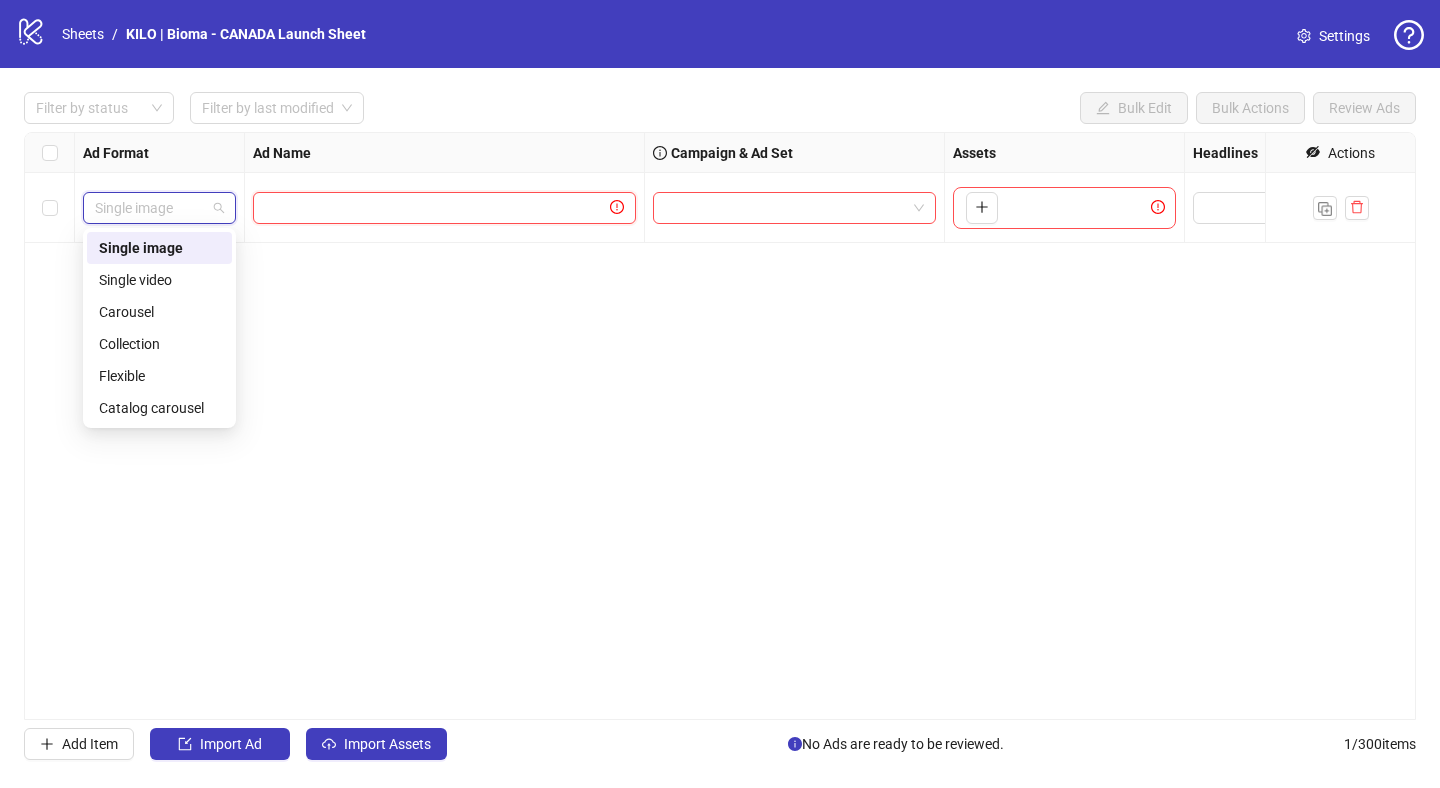 click at bounding box center (435, 208) 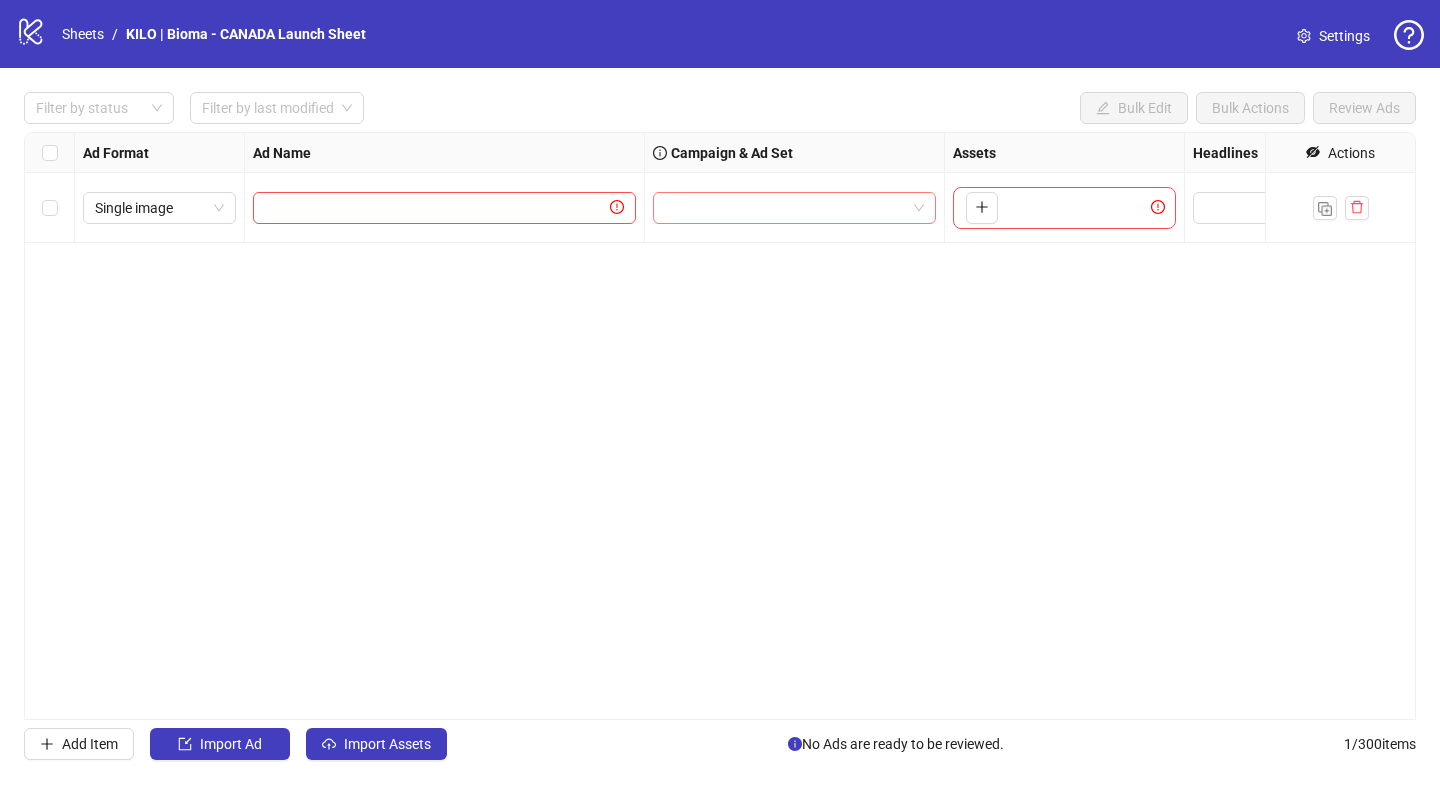 click at bounding box center (785, 208) 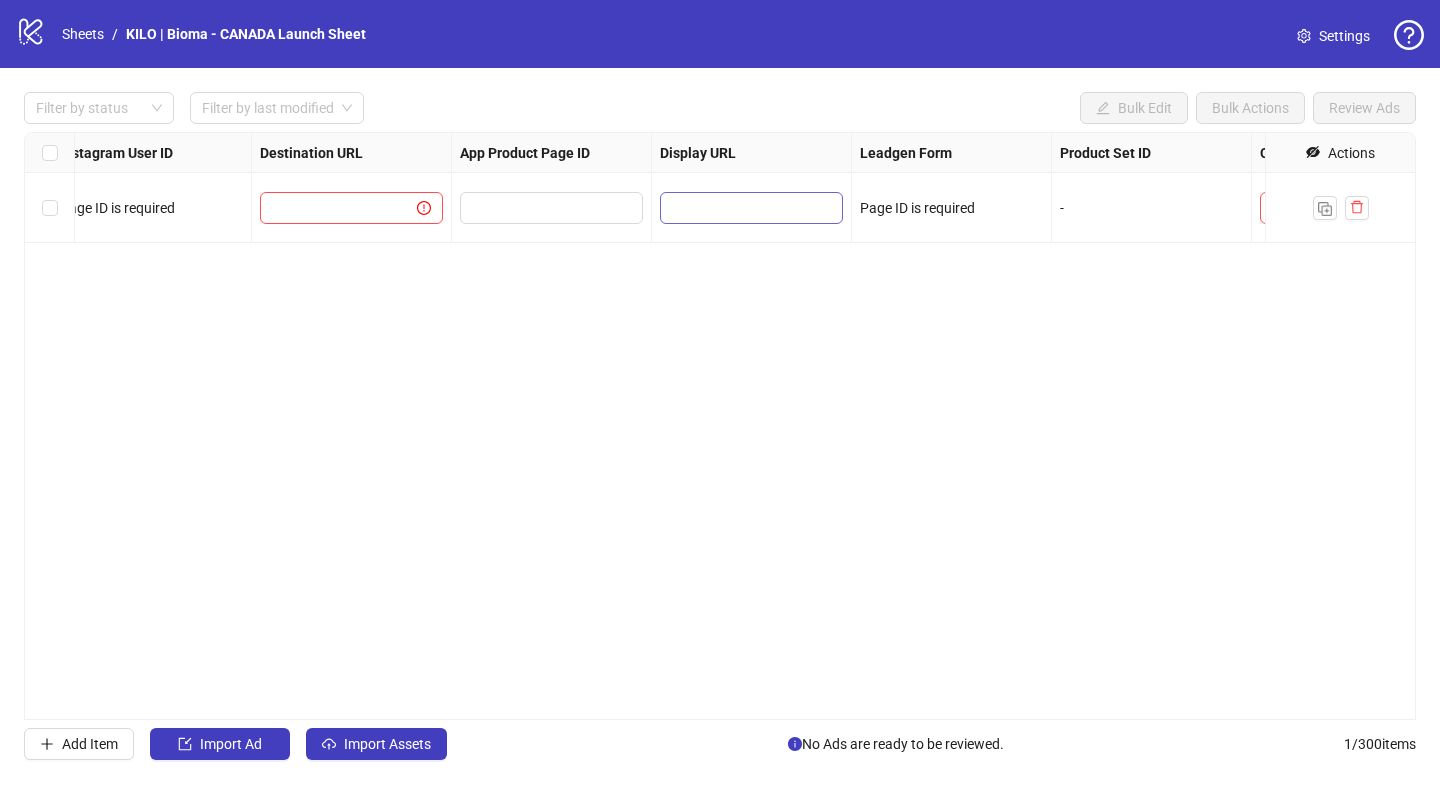 scroll, scrollTop: 0, scrollLeft: 2062, axis: horizontal 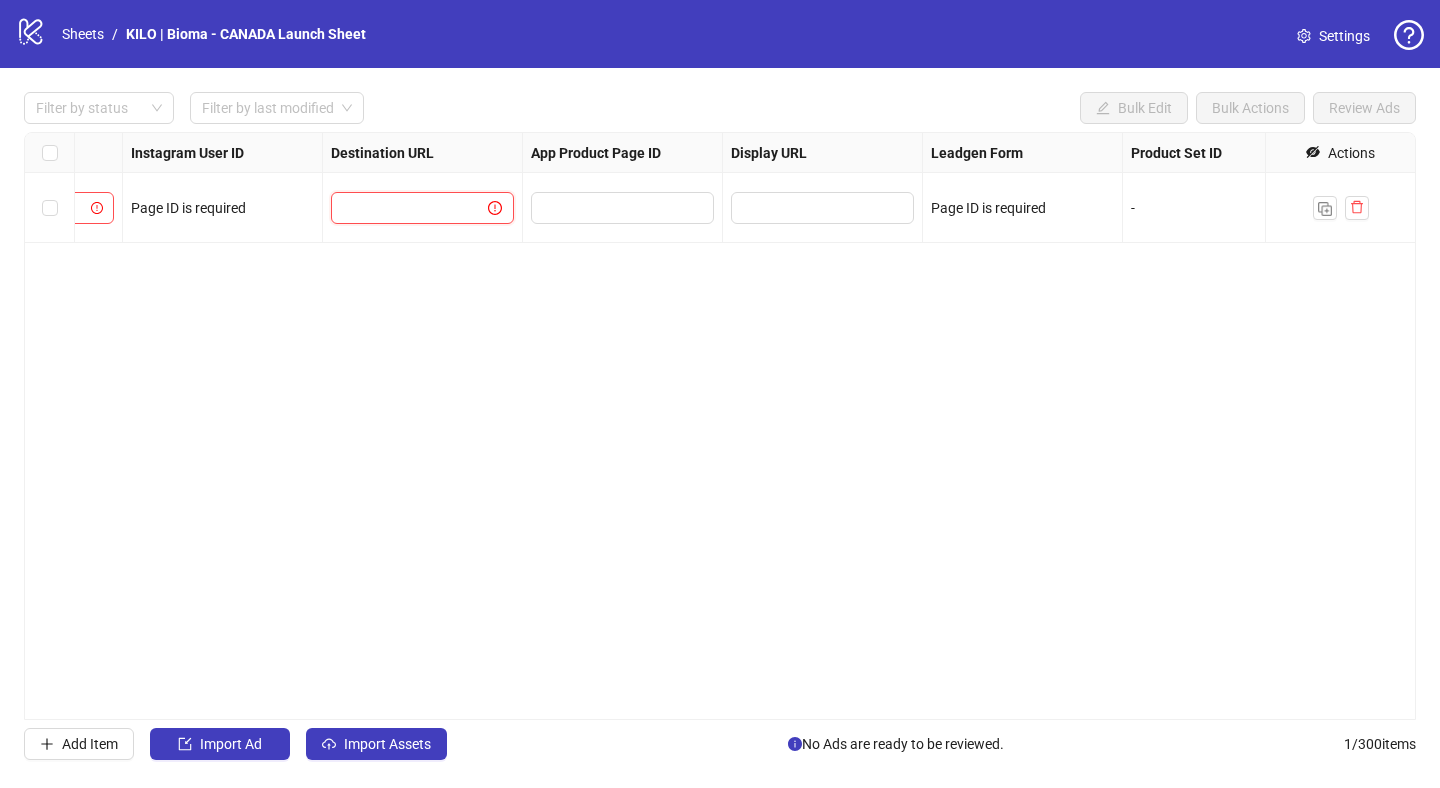 click at bounding box center (401, 208) 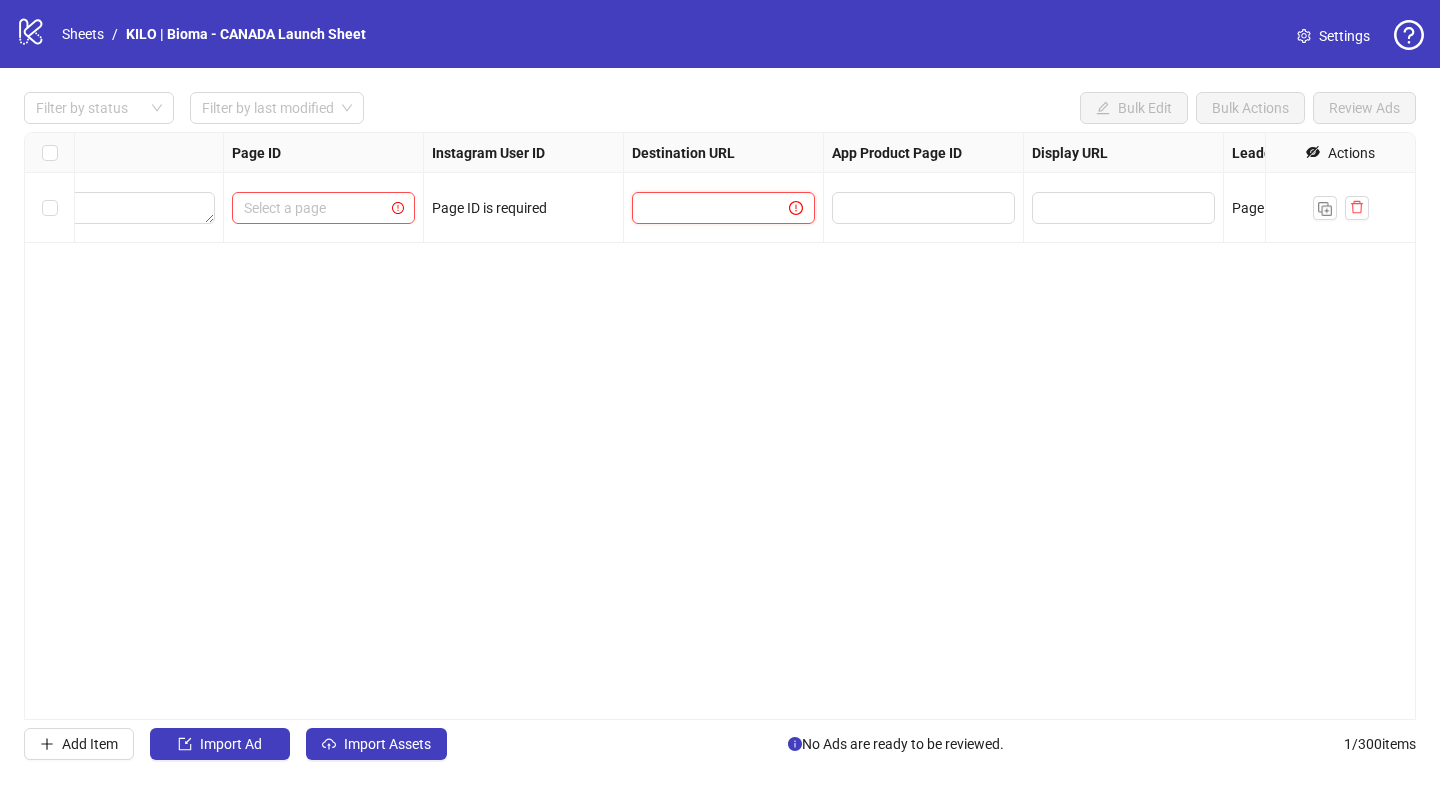 scroll, scrollTop: 0, scrollLeft: 1665, axis: horizontal 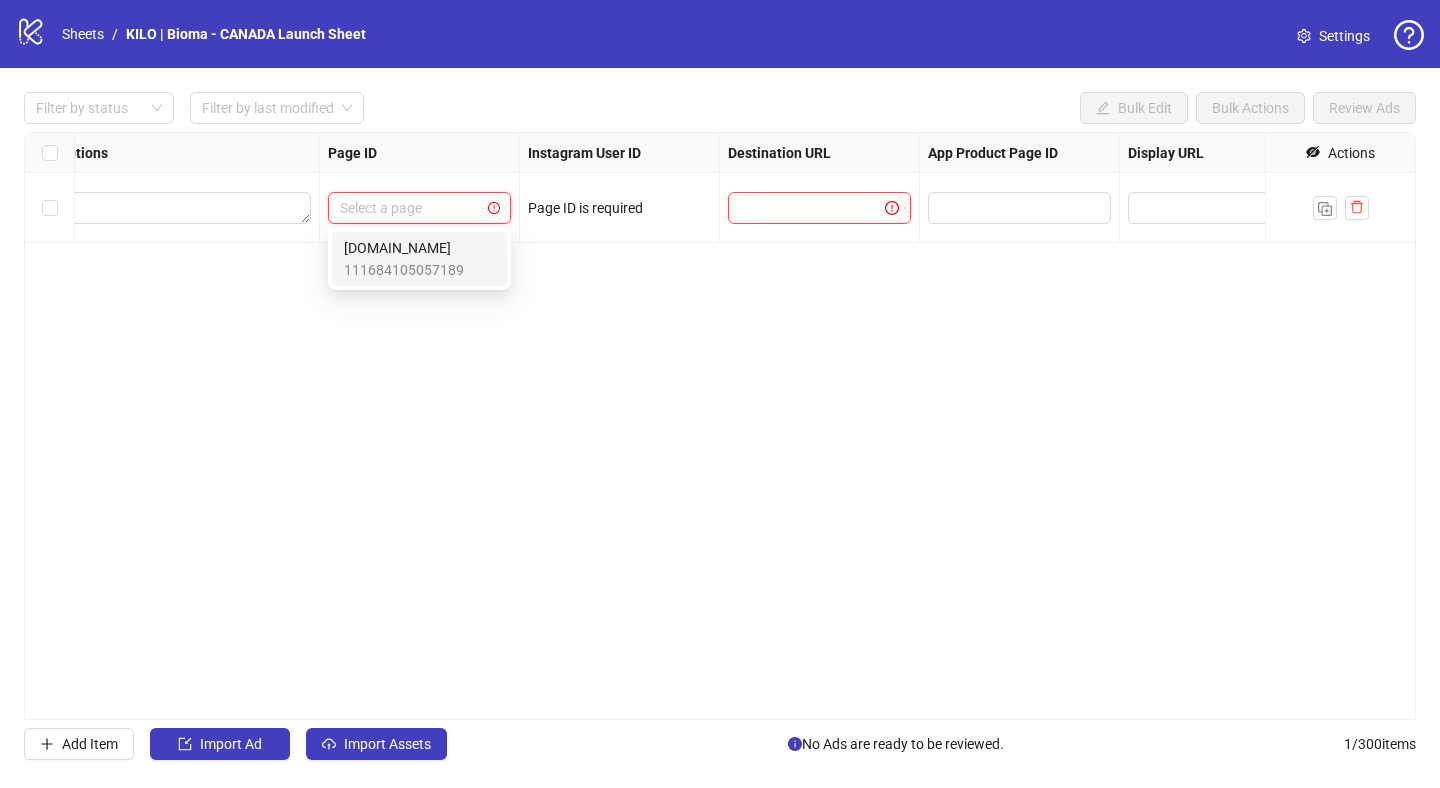 click at bounding box center (410, 208) 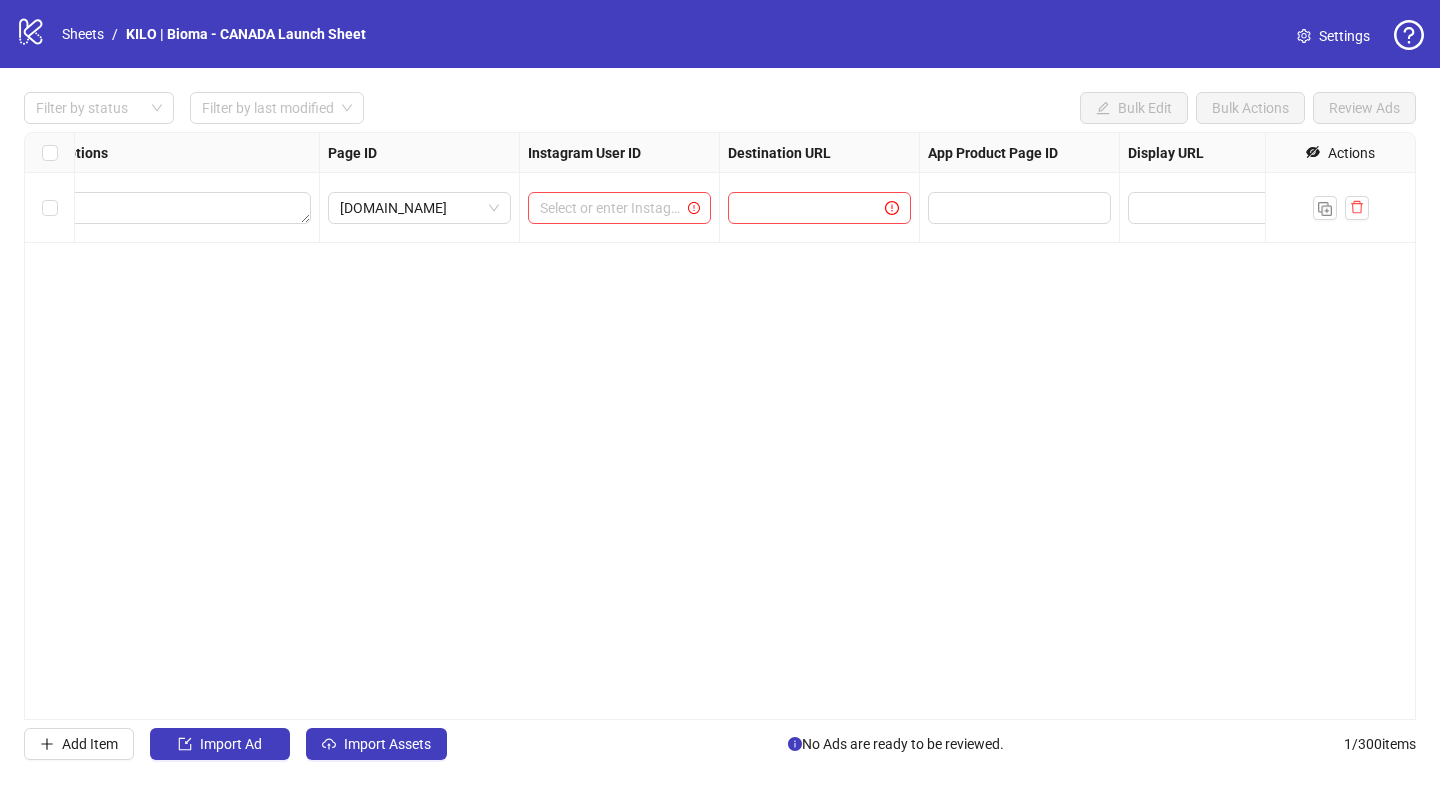 click on "Select or enter Instagram User ID" at bounding box center [620, 208] 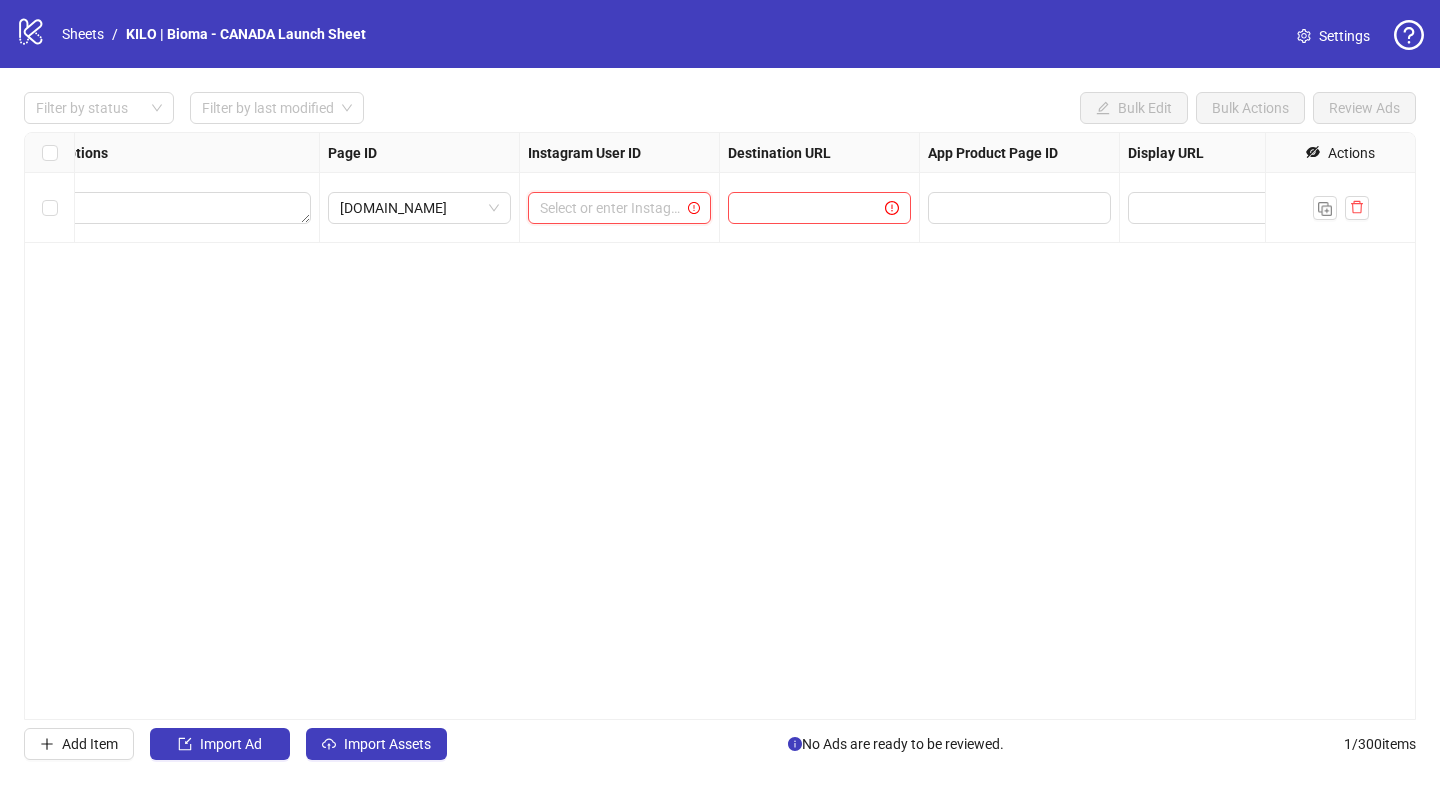 click at bounding box center [610, 208] 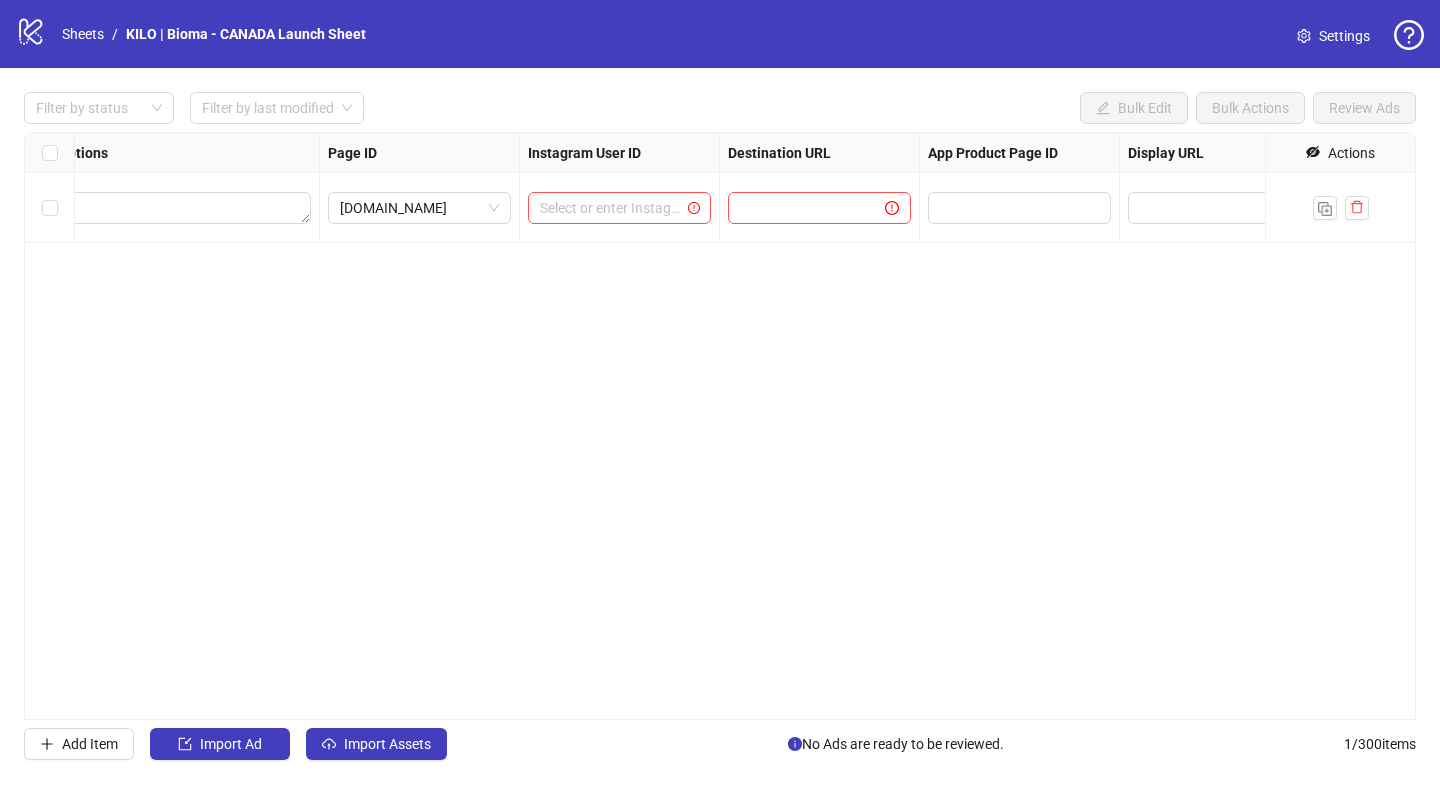 click 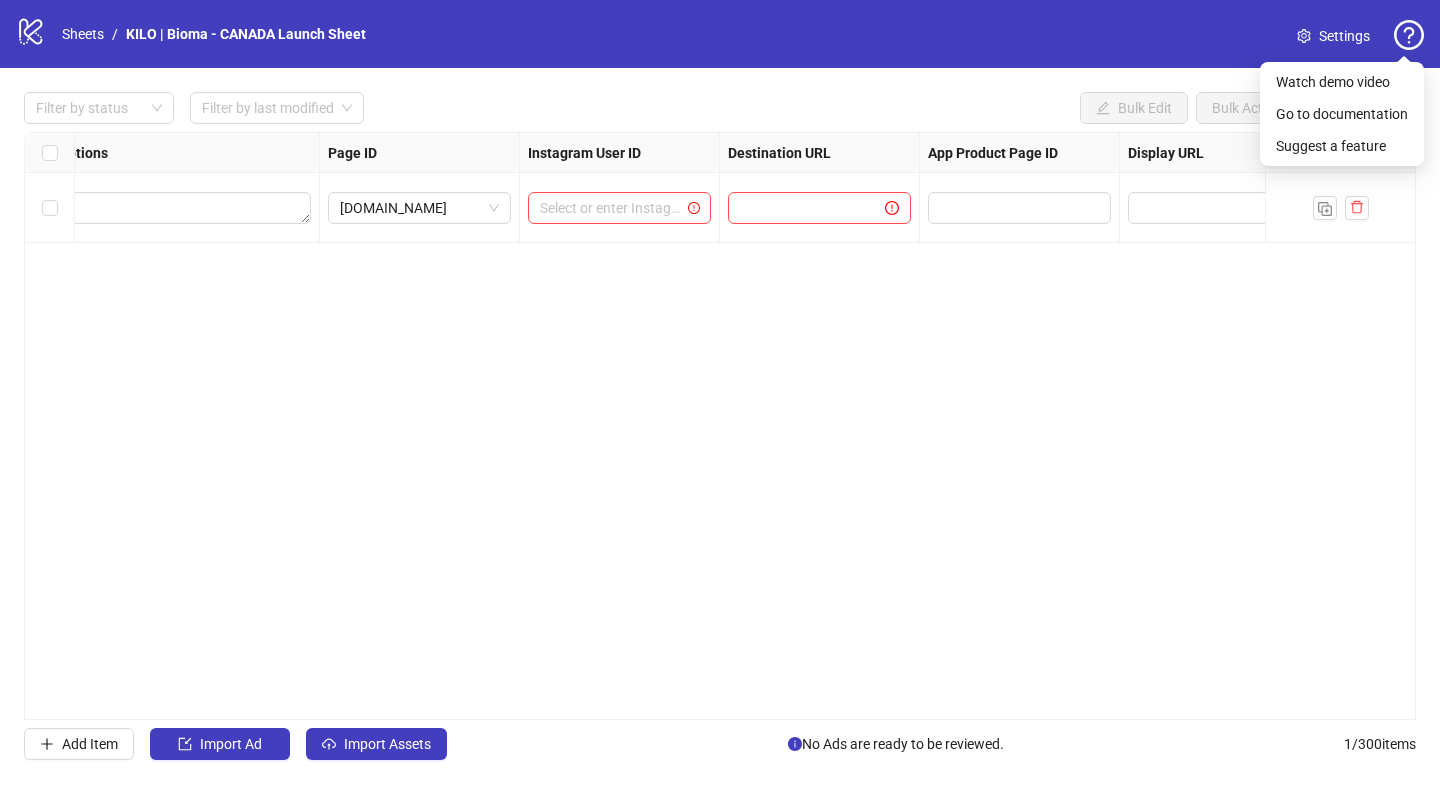 click on "logo/logo-mobile Sheets / KILO | Bioma - CANADA Launch Sheet Settings" at bounding box center (720, 34) 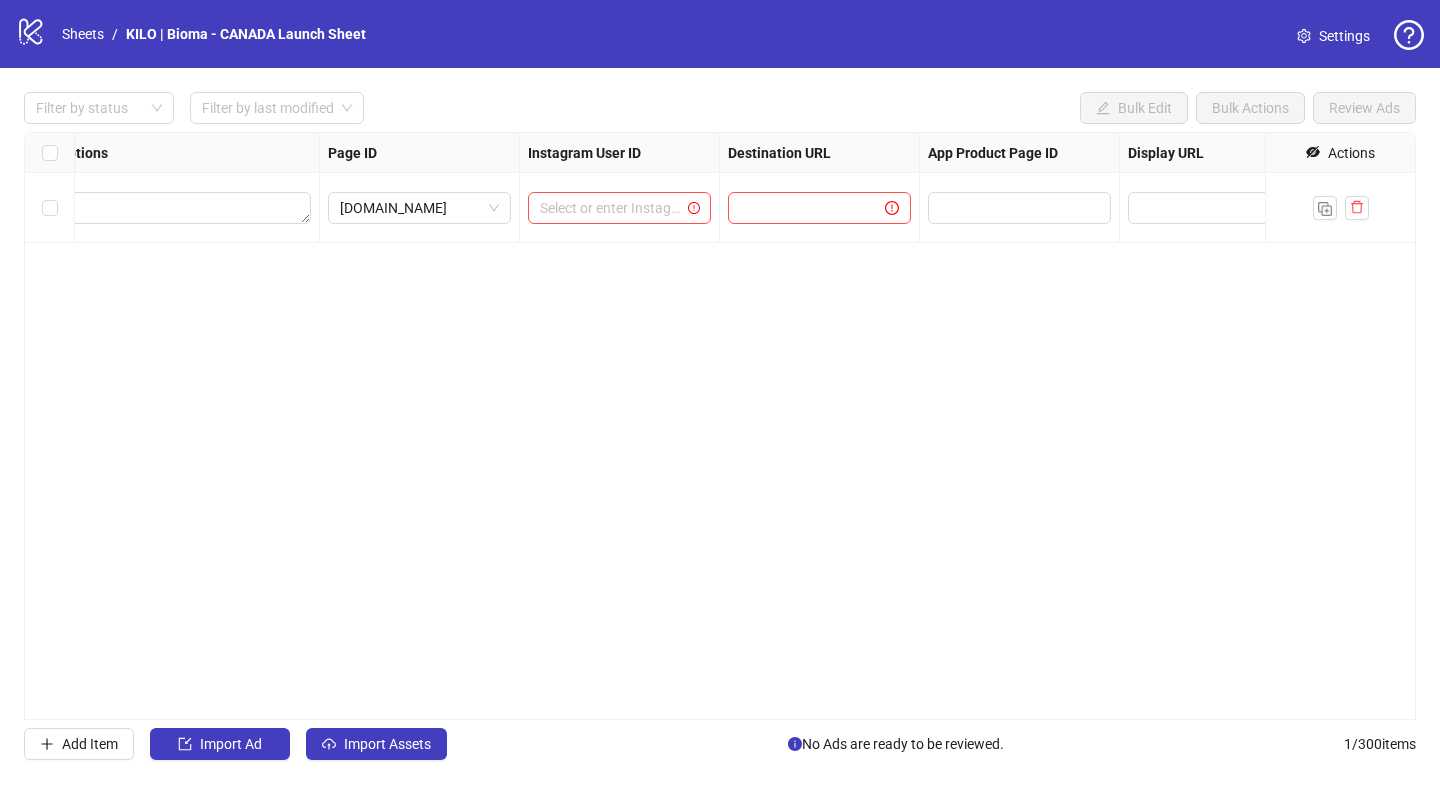 click on "Settings" at bounding box center [1344, 36] 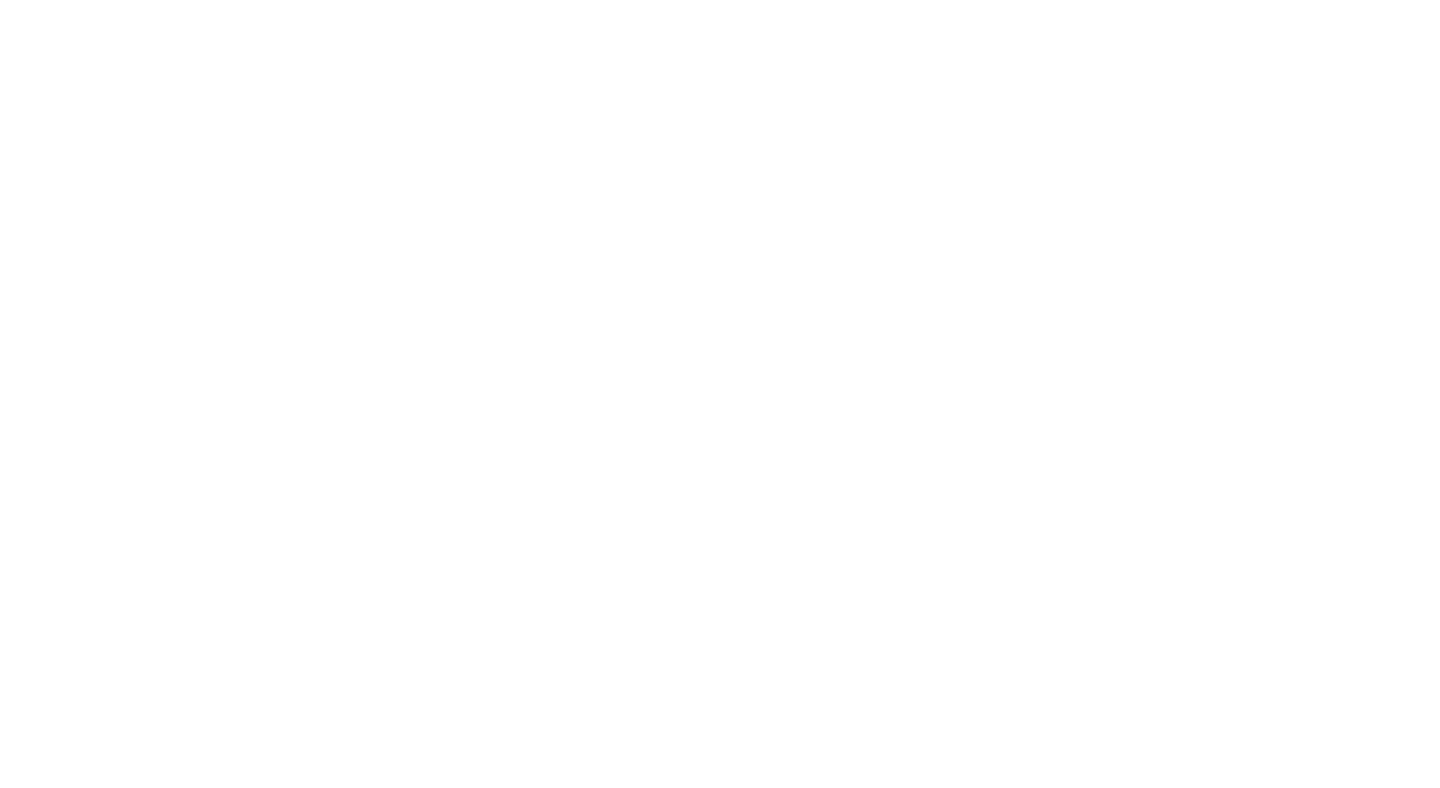 scroll, scrollTop: 0, scrollLeft: 0, axis: both 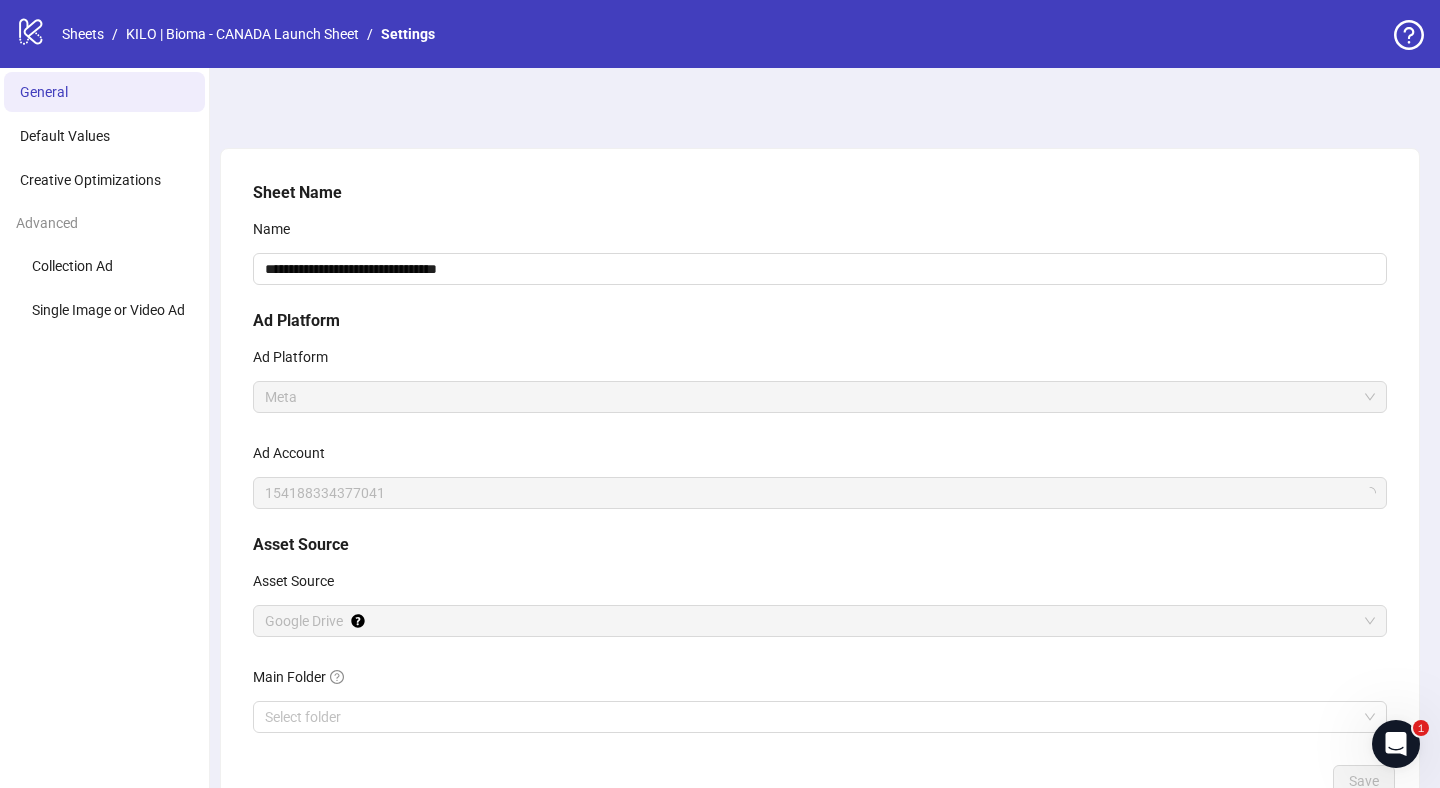 click 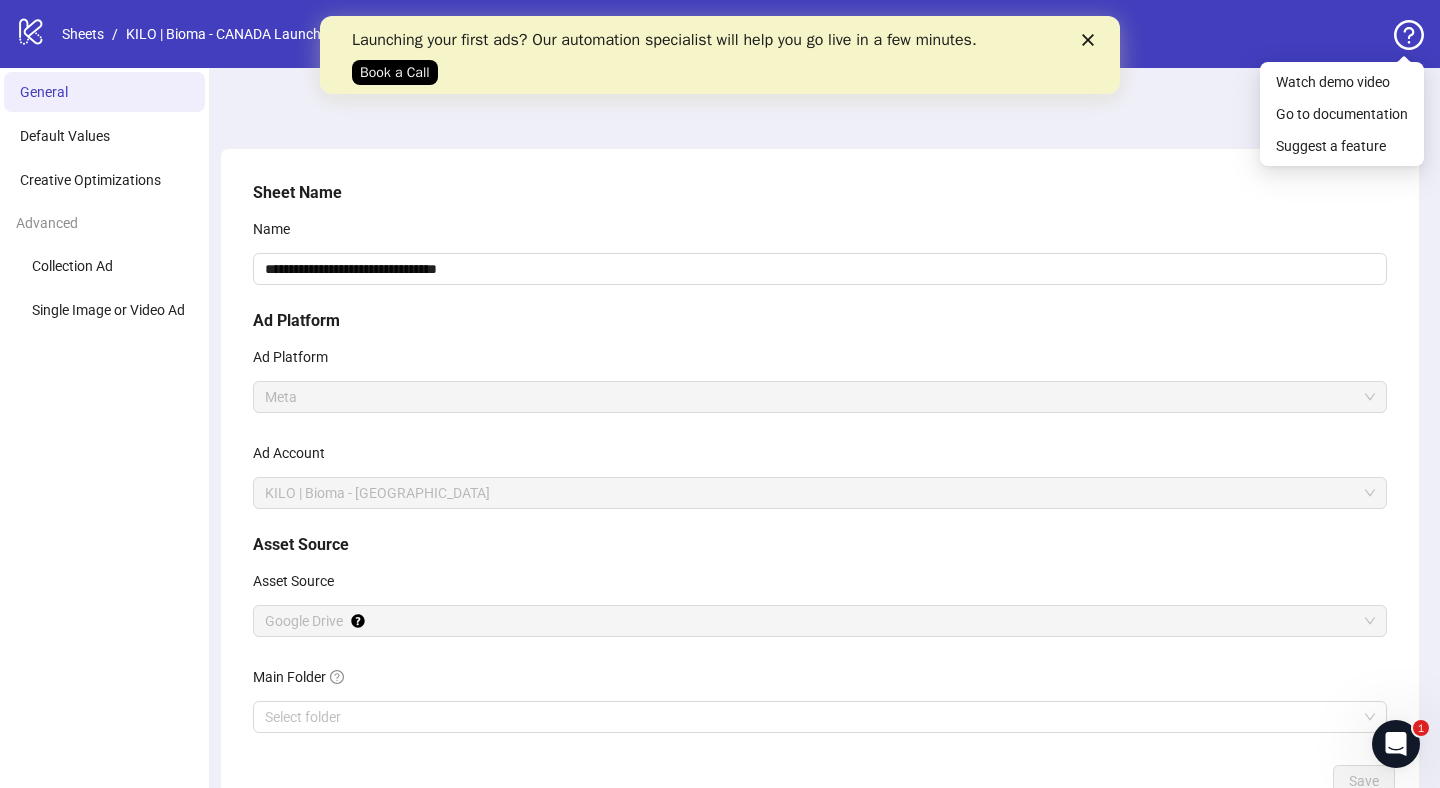 scroll, scrollTop: 0, scrollLeft: 0, axis: both 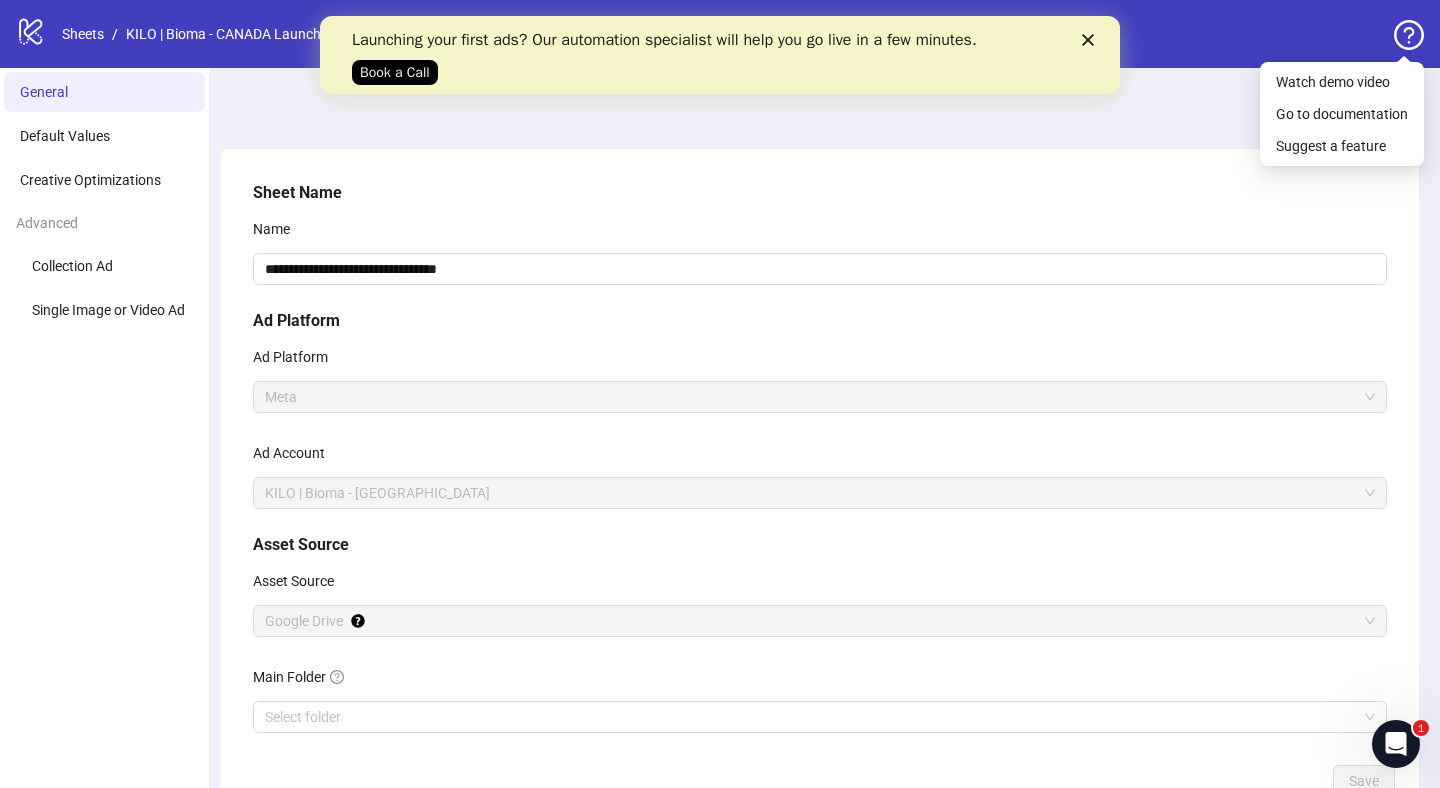 click on "logo/logo-mobile" 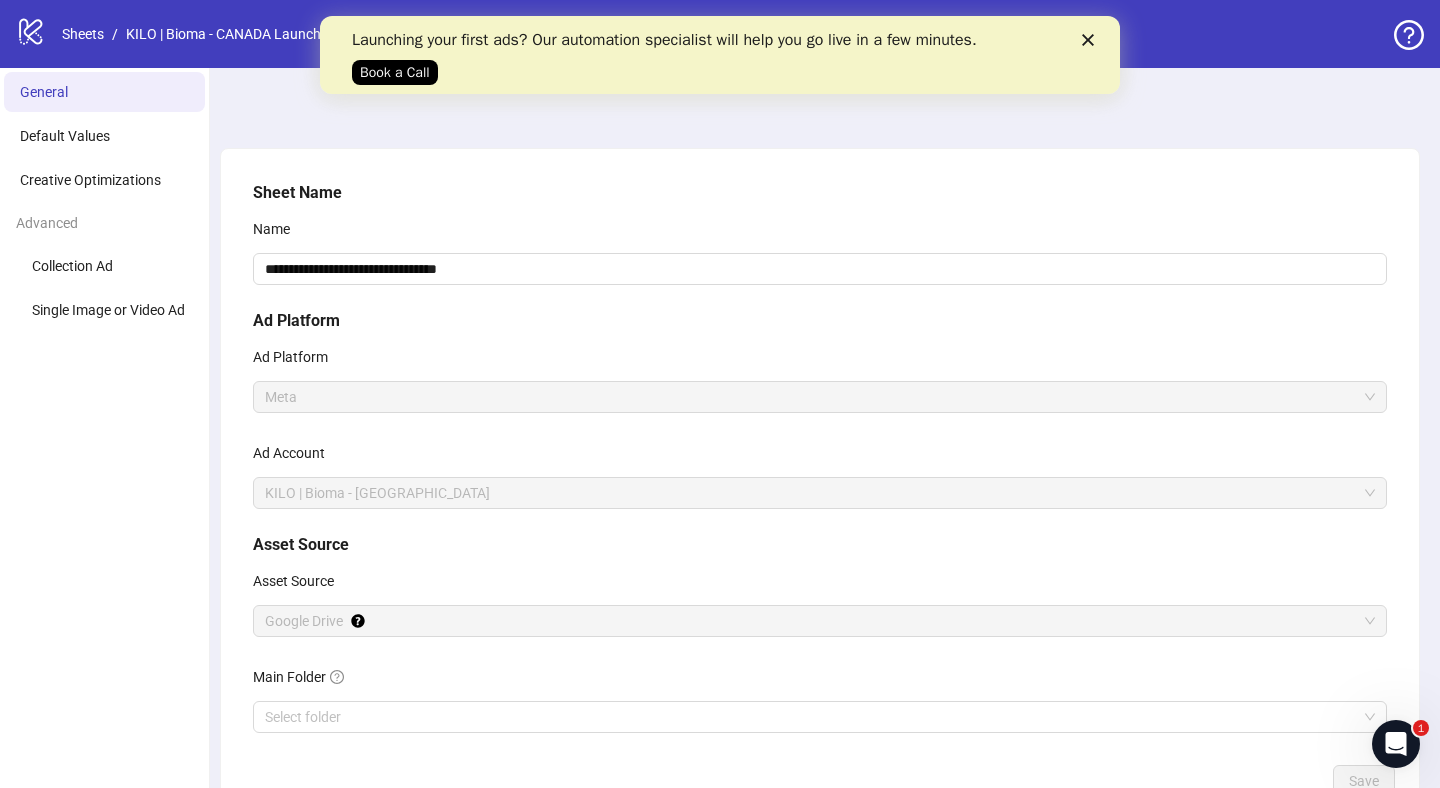 click 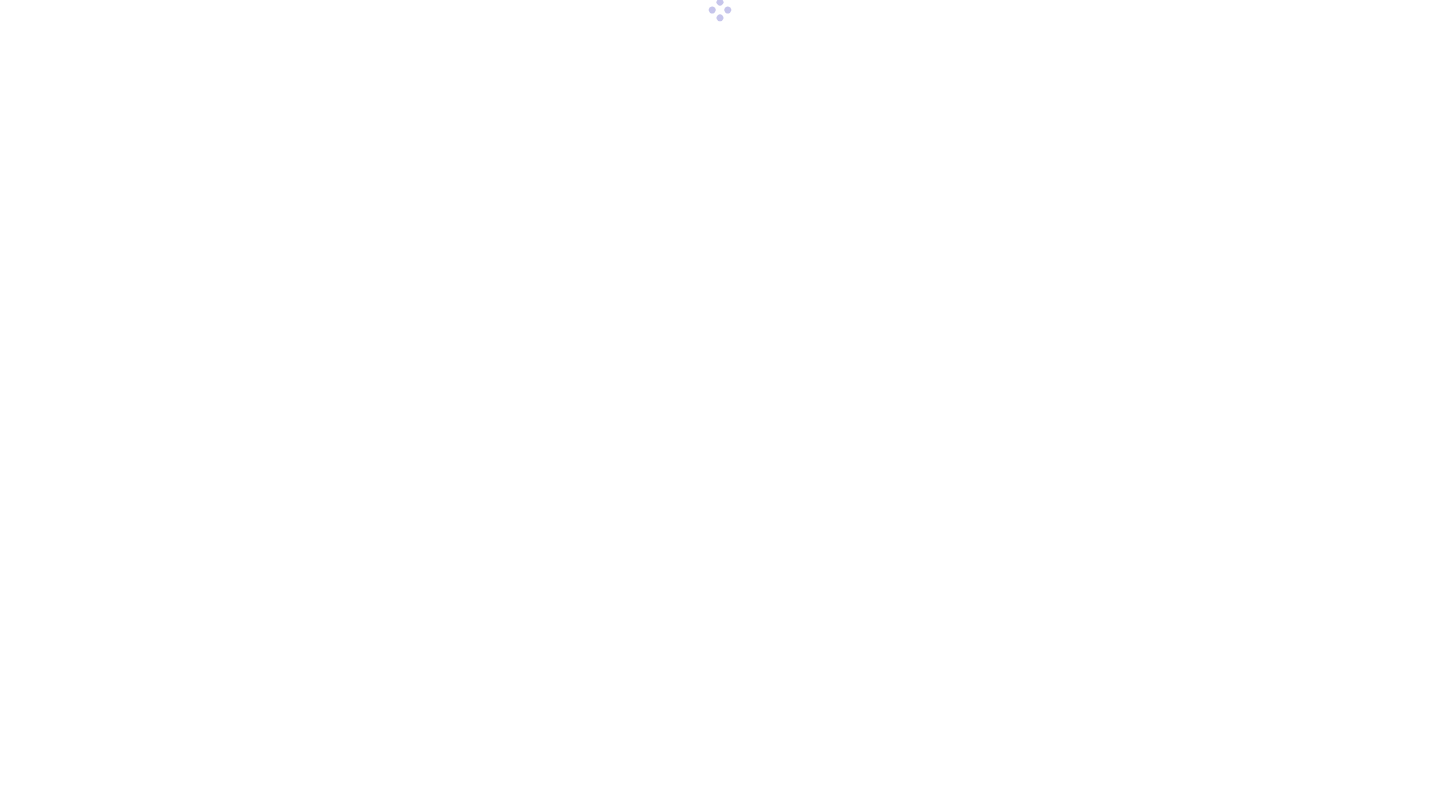 scroll, scrollTop: 0, scrollLeft: 0, axis: both 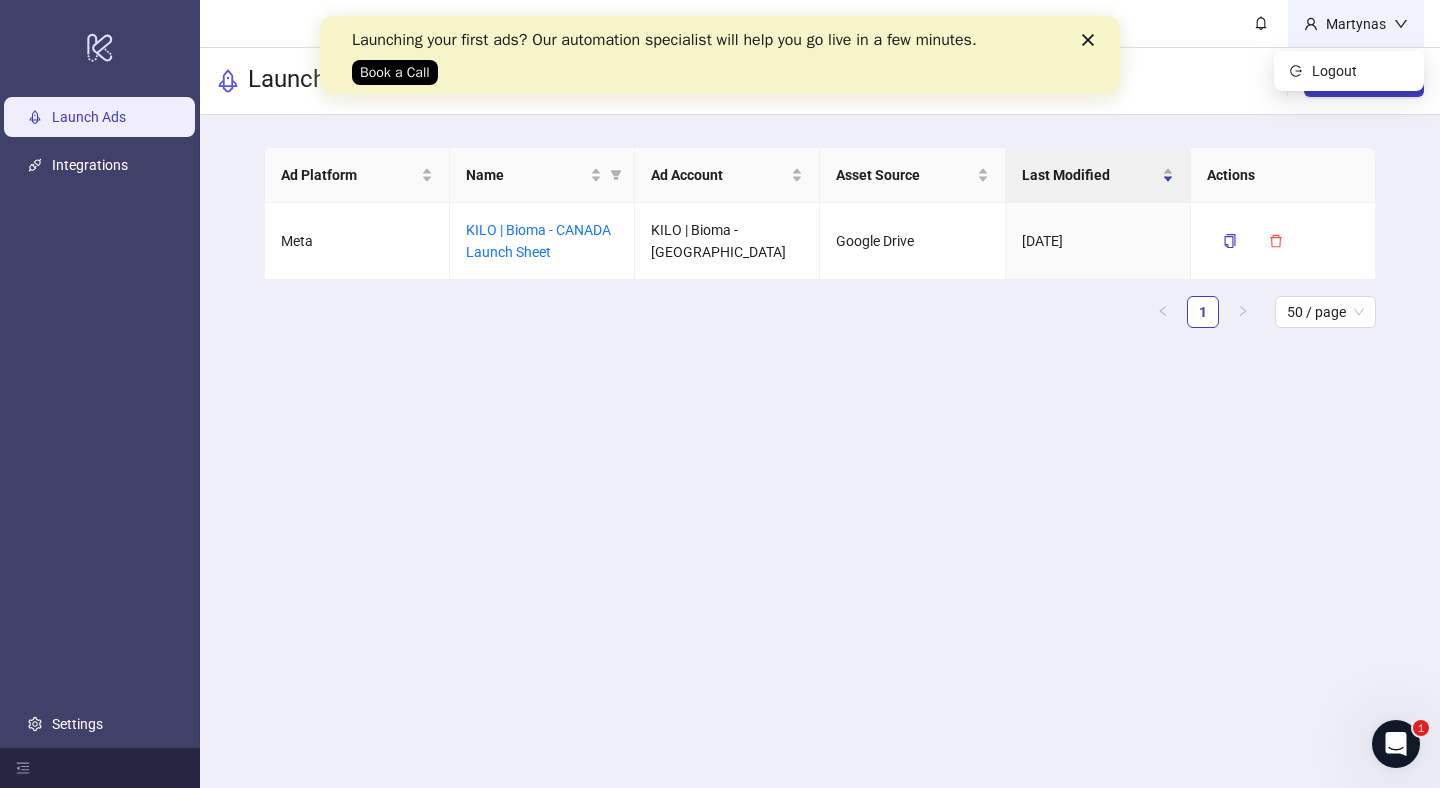 click 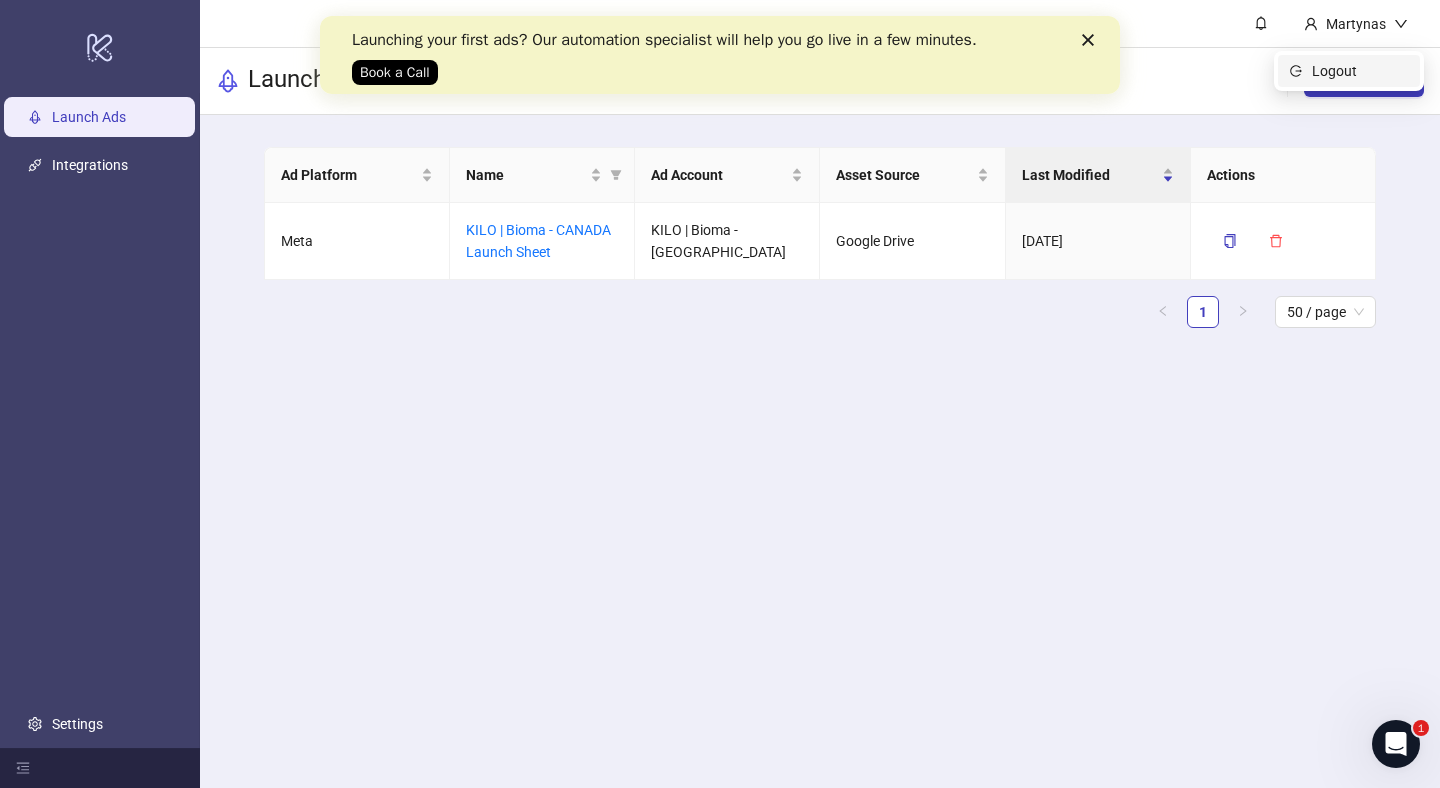 click on "Logout" at bounding box center (1360, 71) 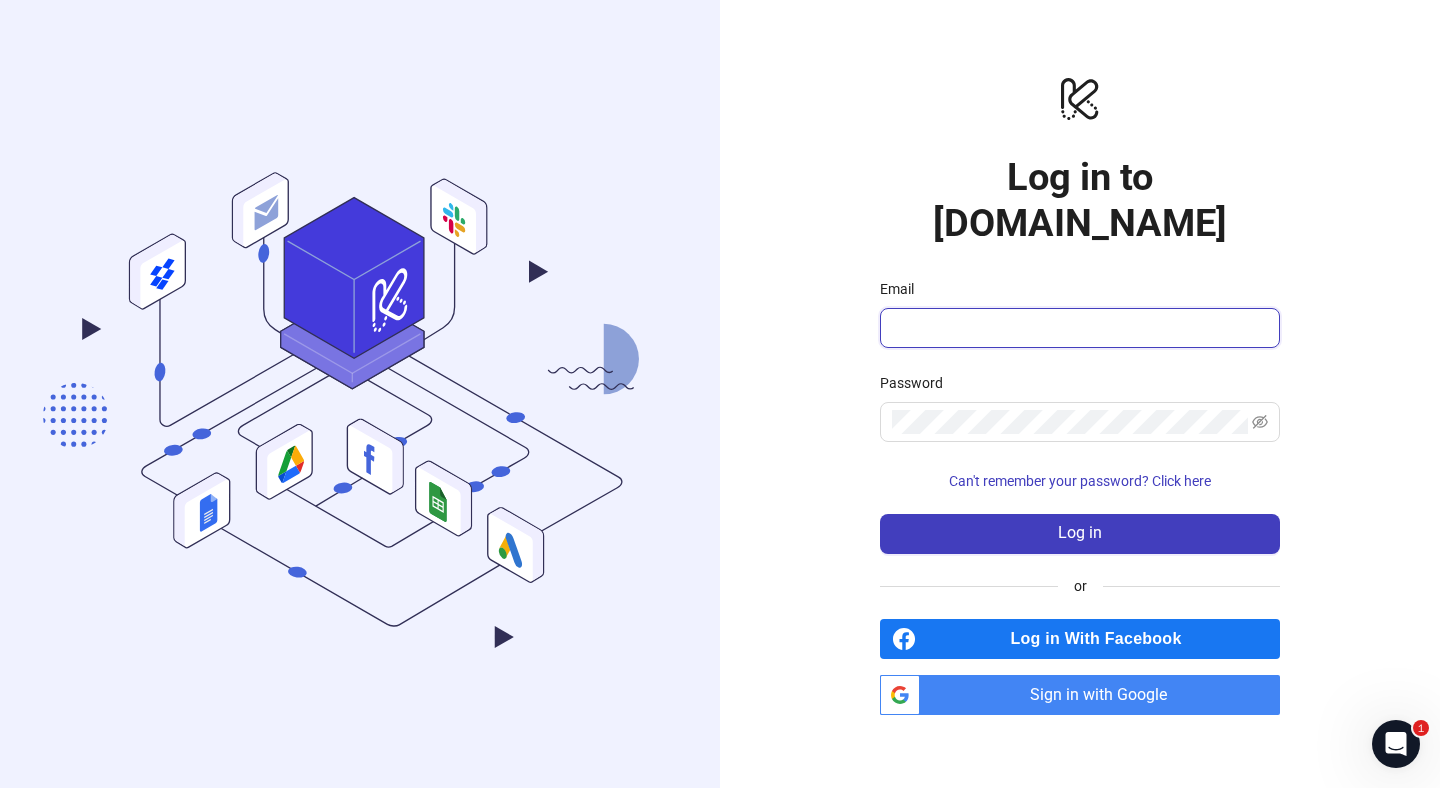 click on "Email" at bounding box center (1078, 328) 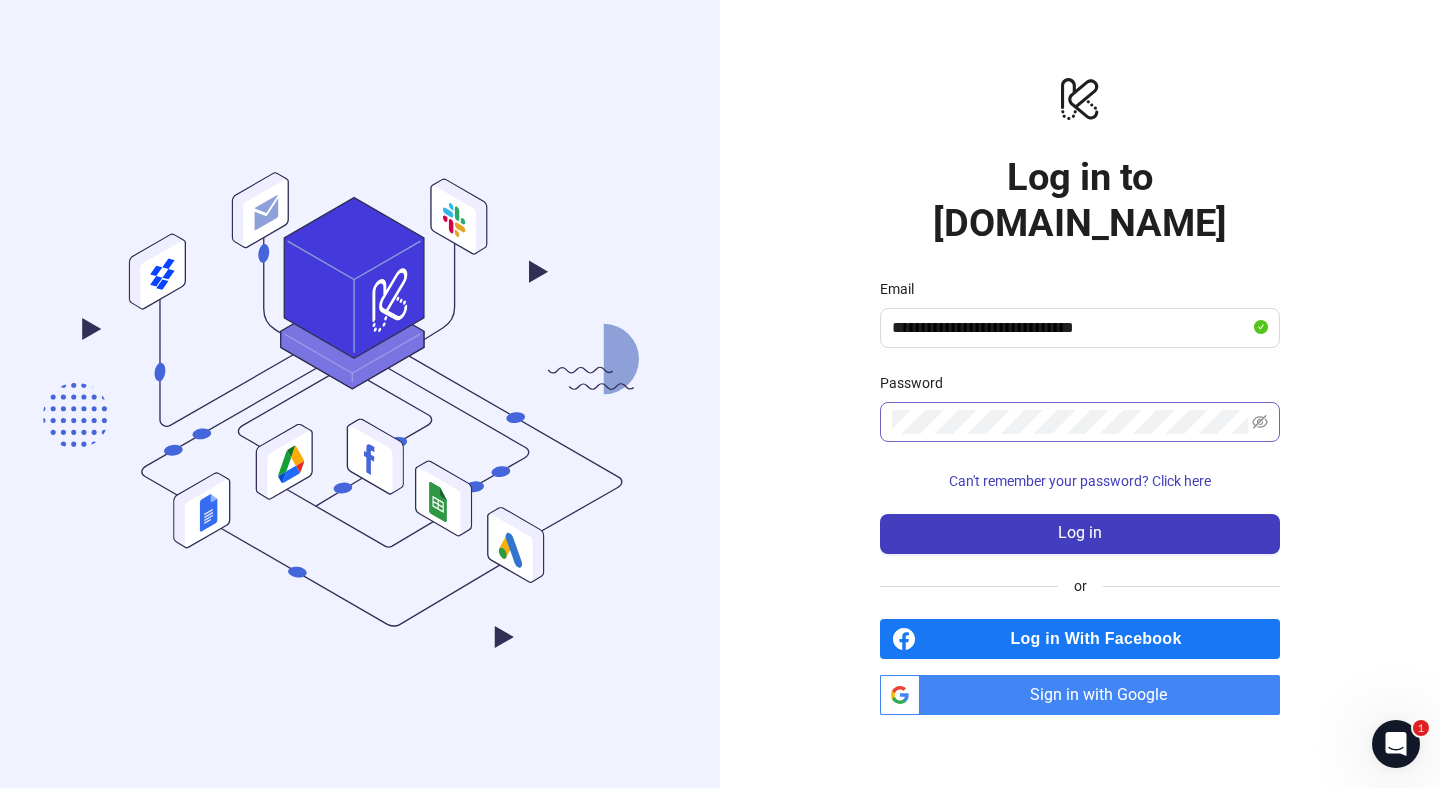 click at bounding box center (1080, 422) 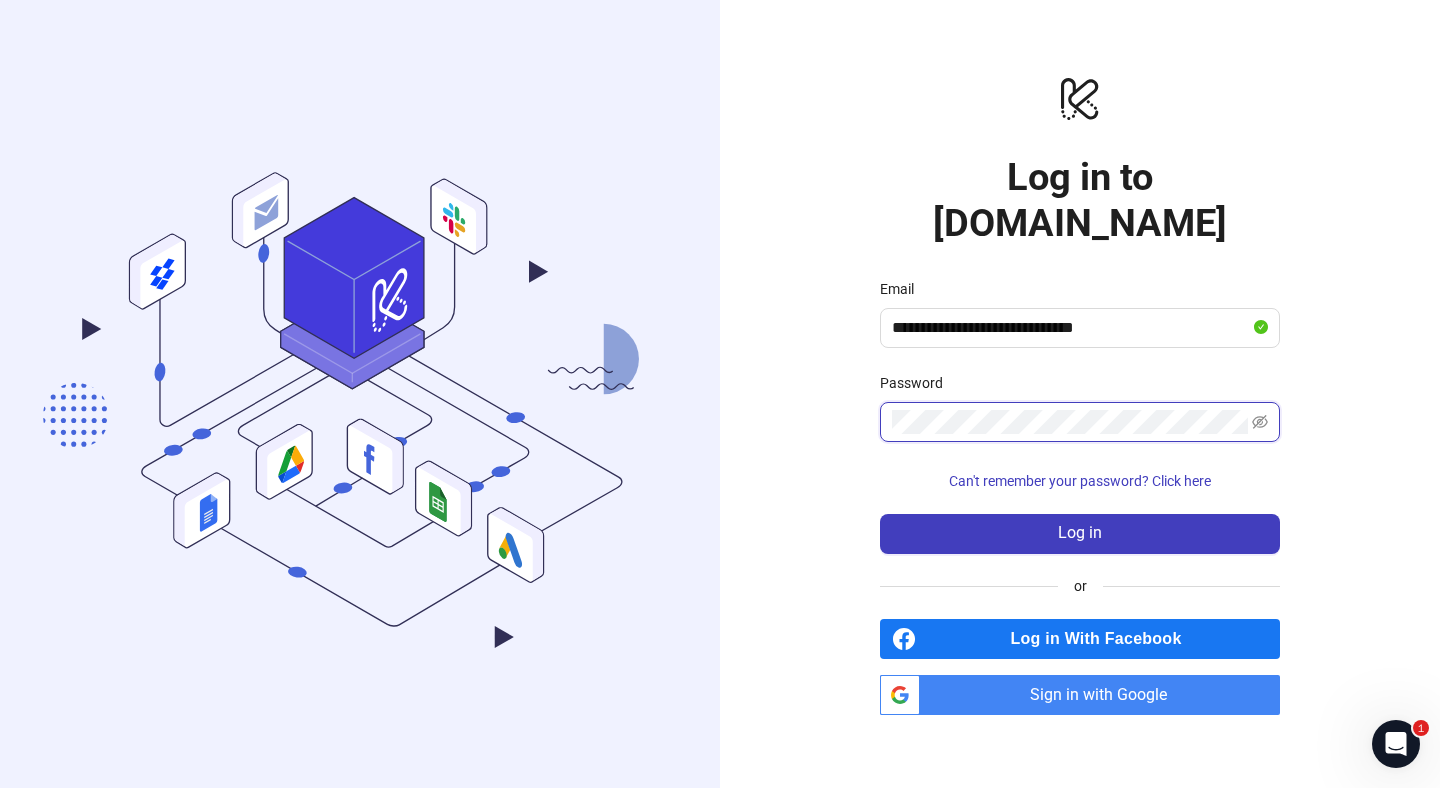 click on "Log in" at bounding box center (1080, 534) 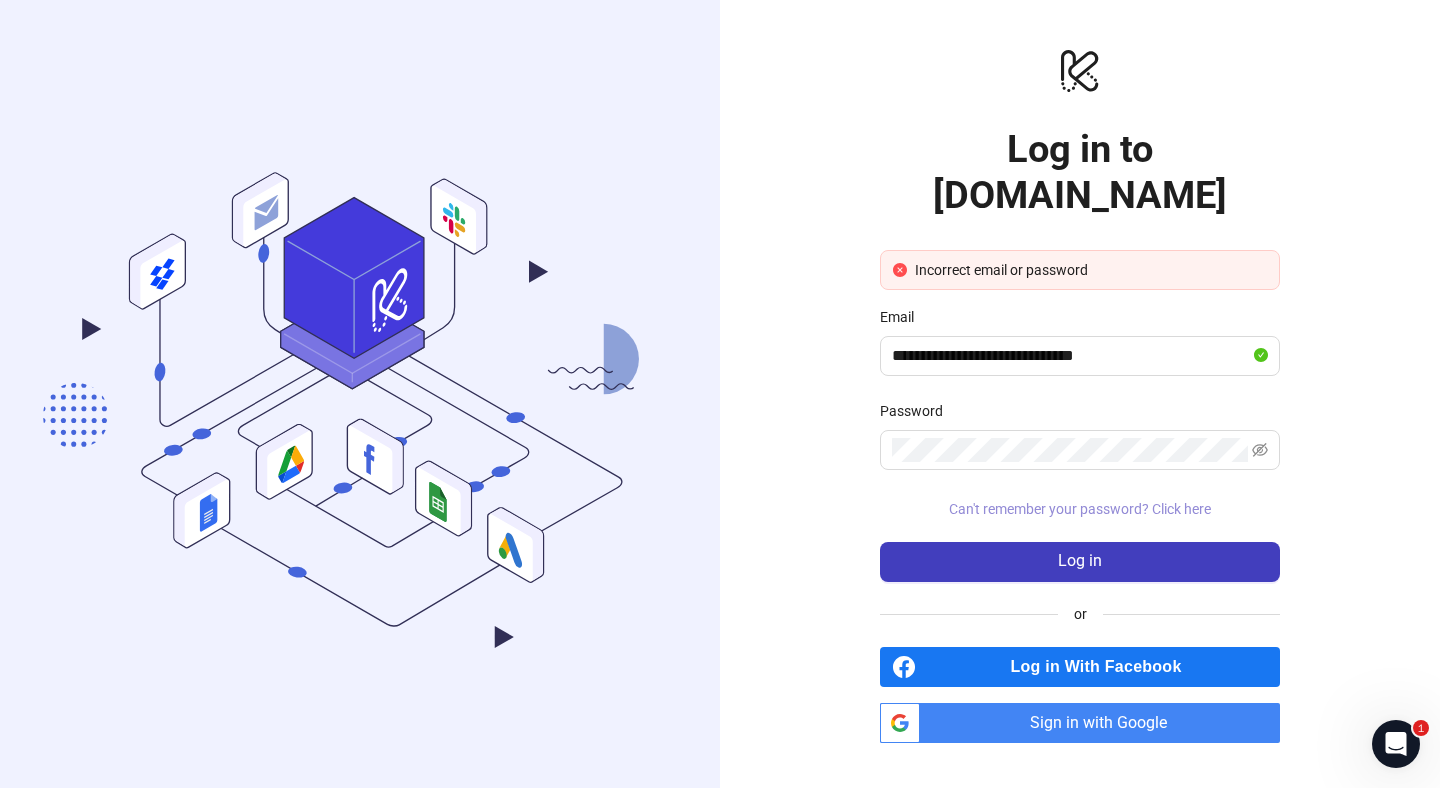 click on "Can't remember your password? Click here" at bounding box center (1080, 509) 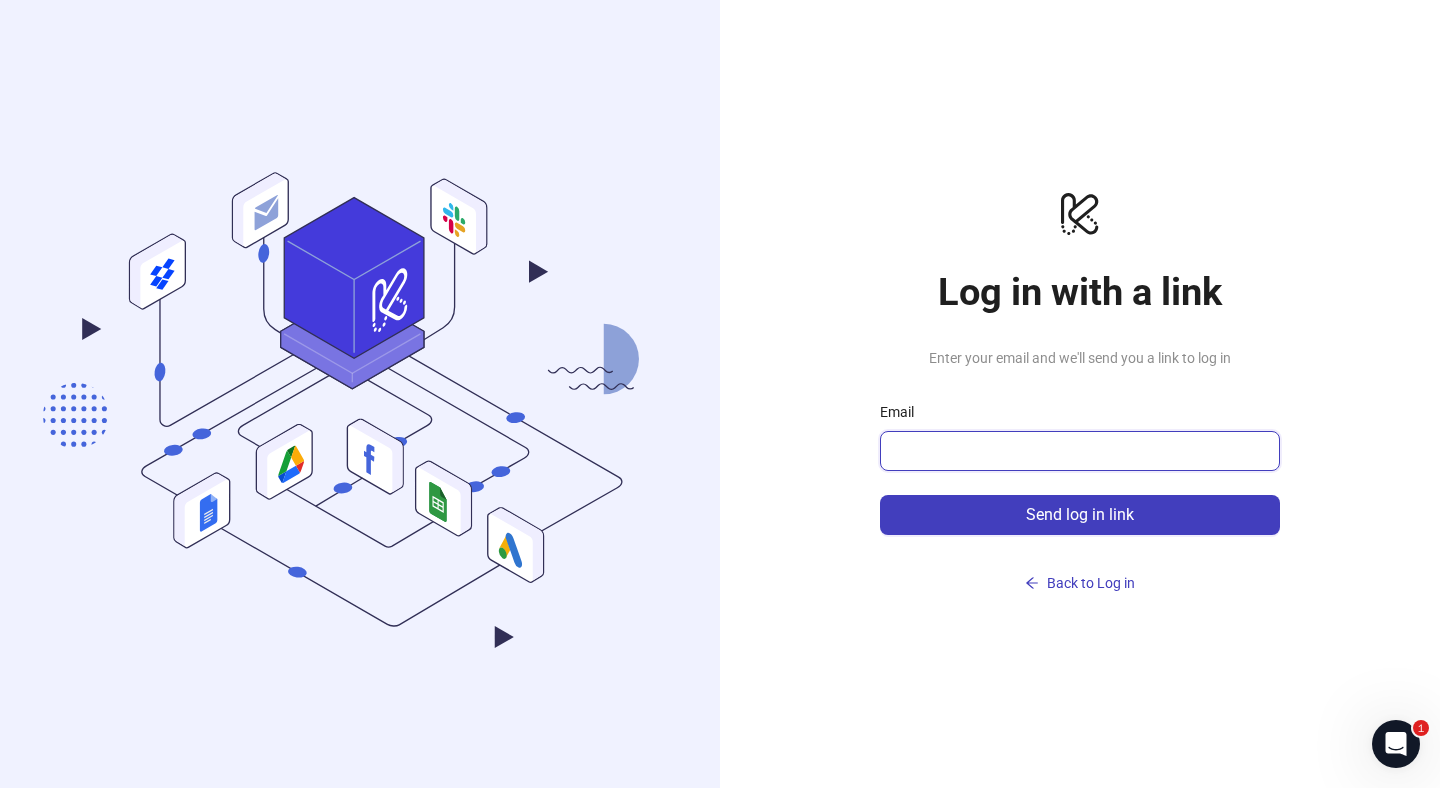 click on "Email" at bounding box center [1078, 451] 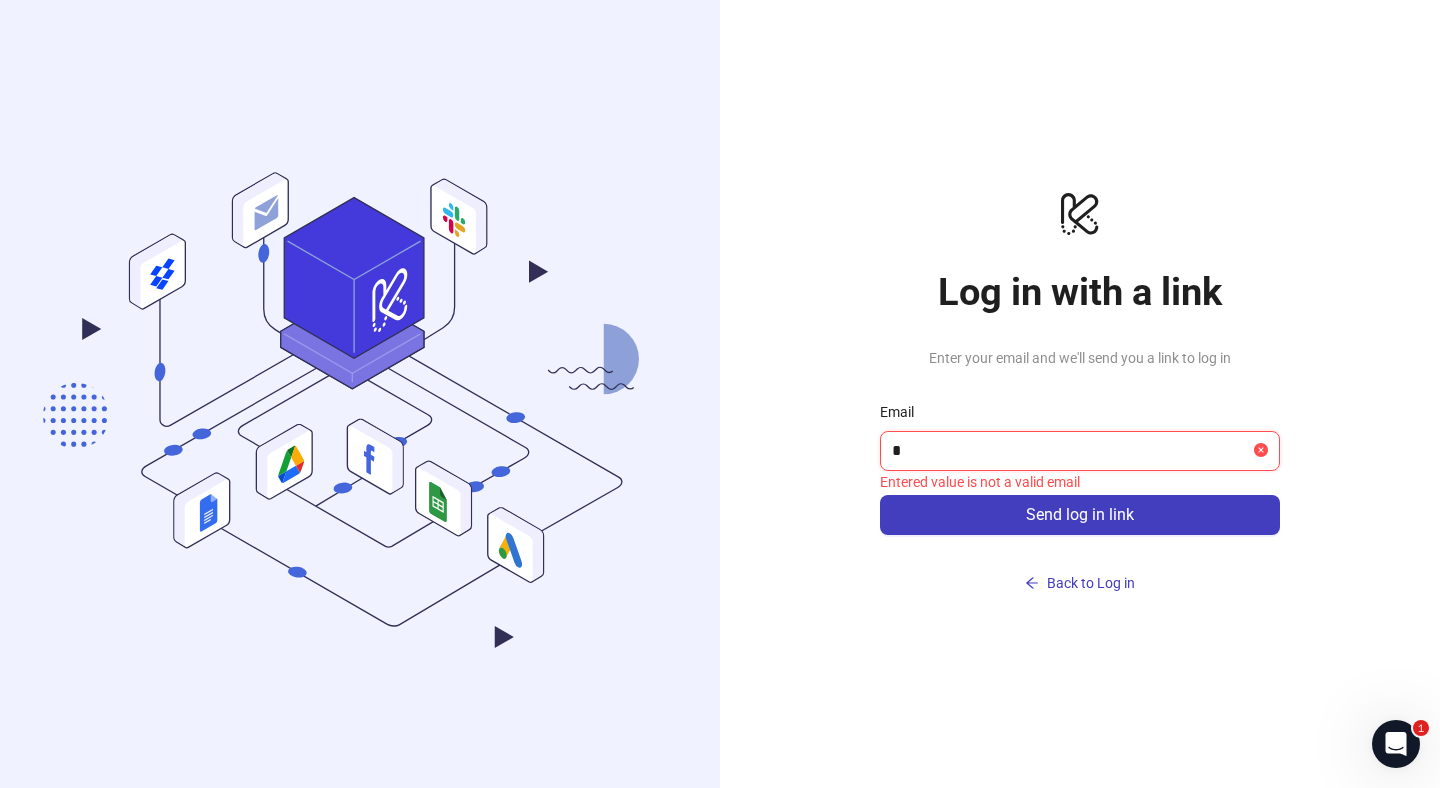 type on "**********" 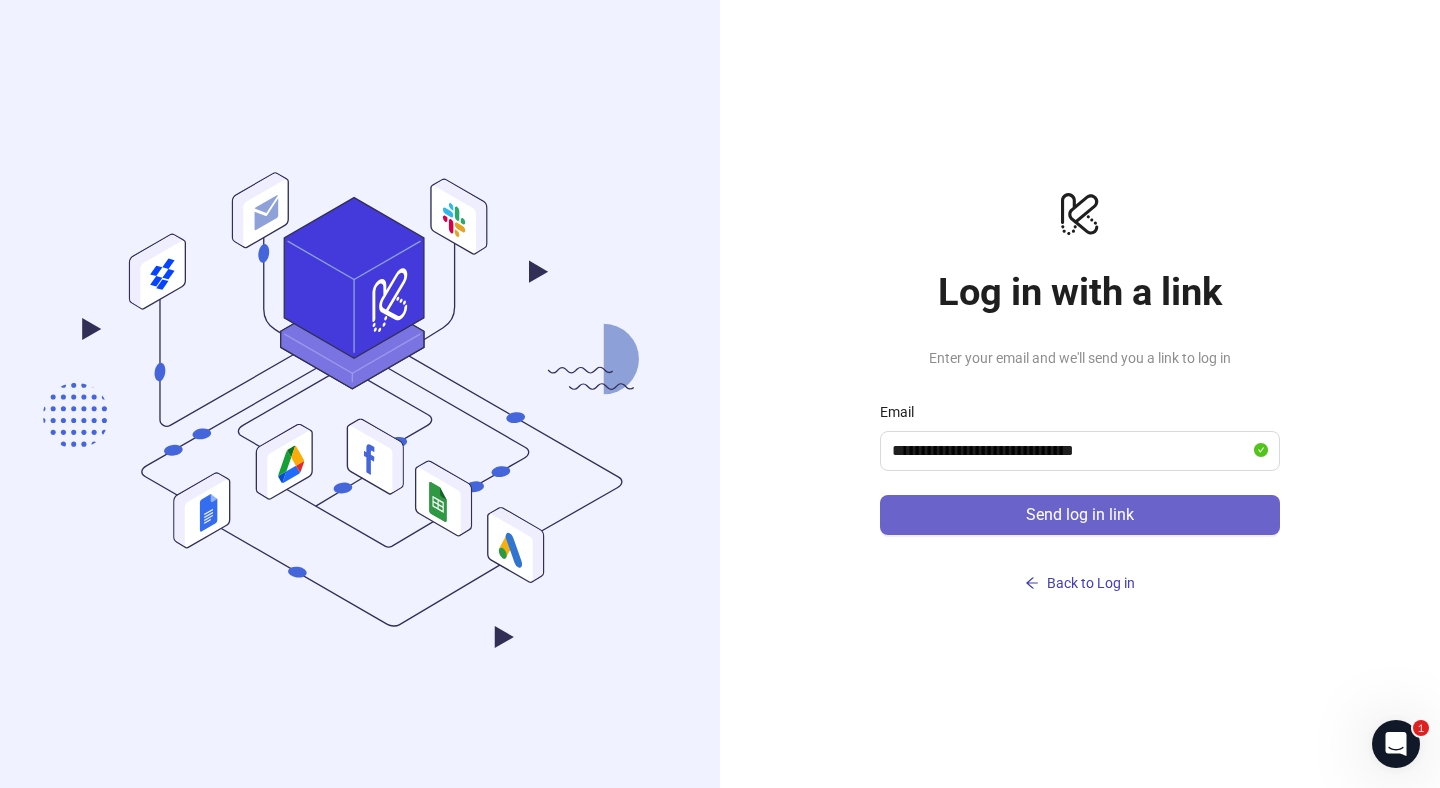 click on "Send log in link" at bounding box center [1080, 515] 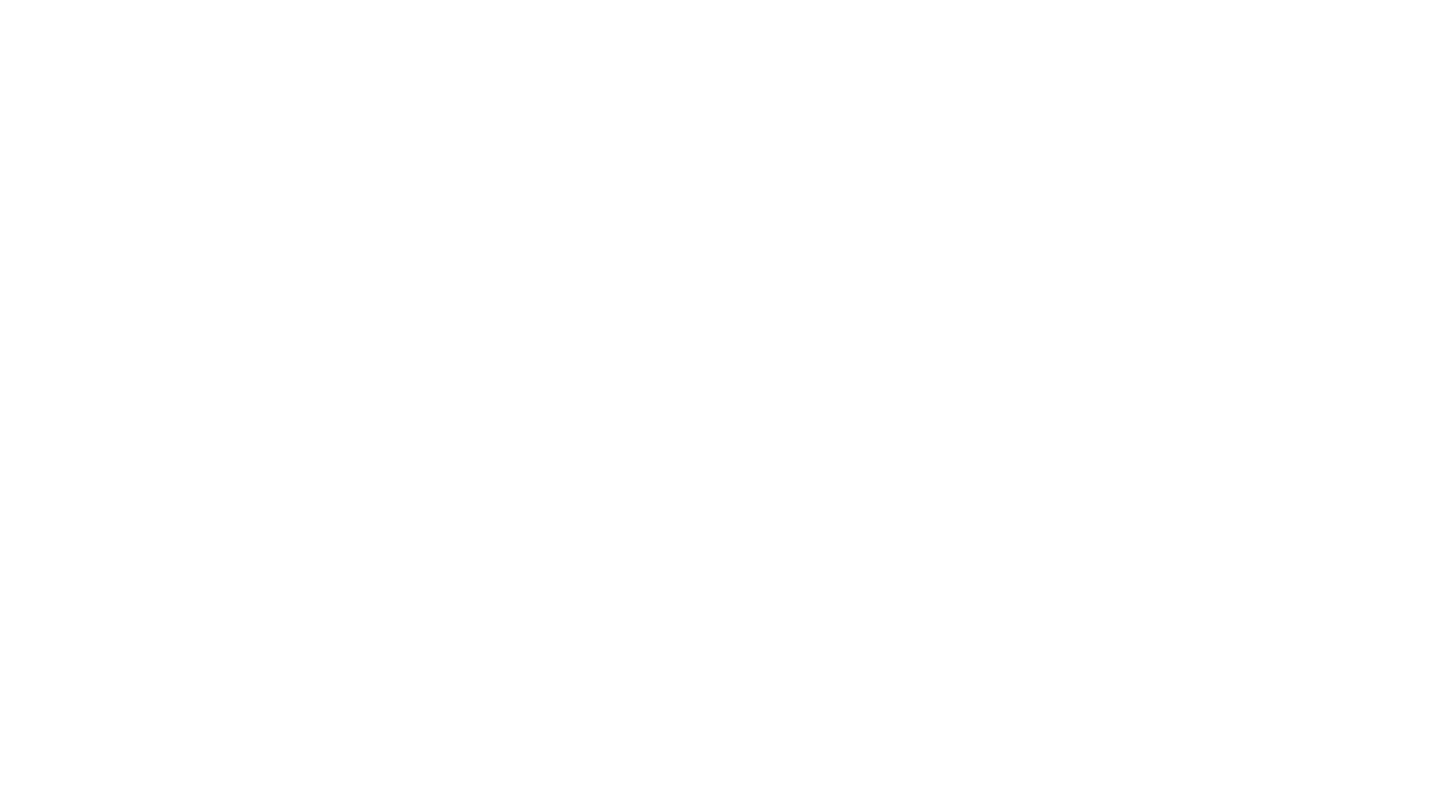 scroll, scrollTop: 0, scrollLeft: 0, axis: both 